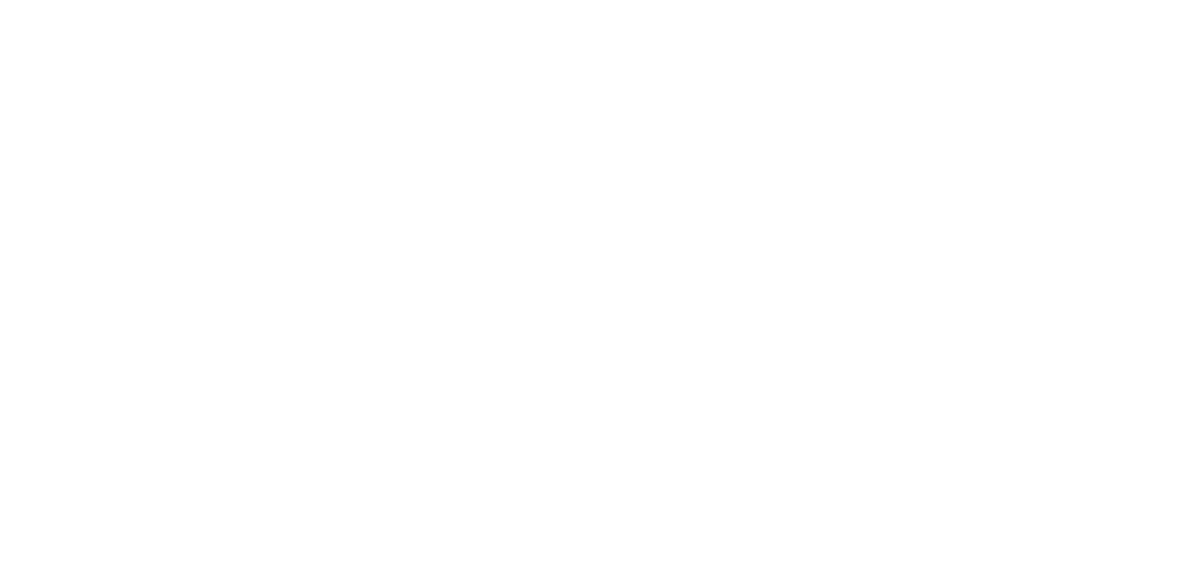 scroll, scrollTop: 0, scrollLeft: 0, axis: both 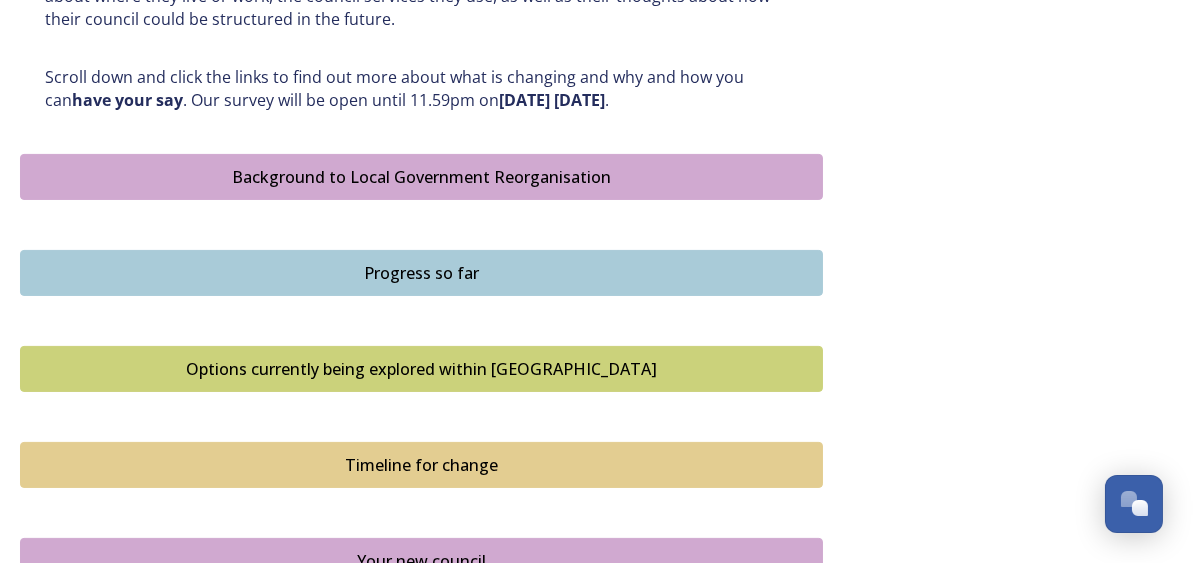 click on "Options currently being explored within [GEOGRAPHIC_DATA]" at bounding box center [421, 369] 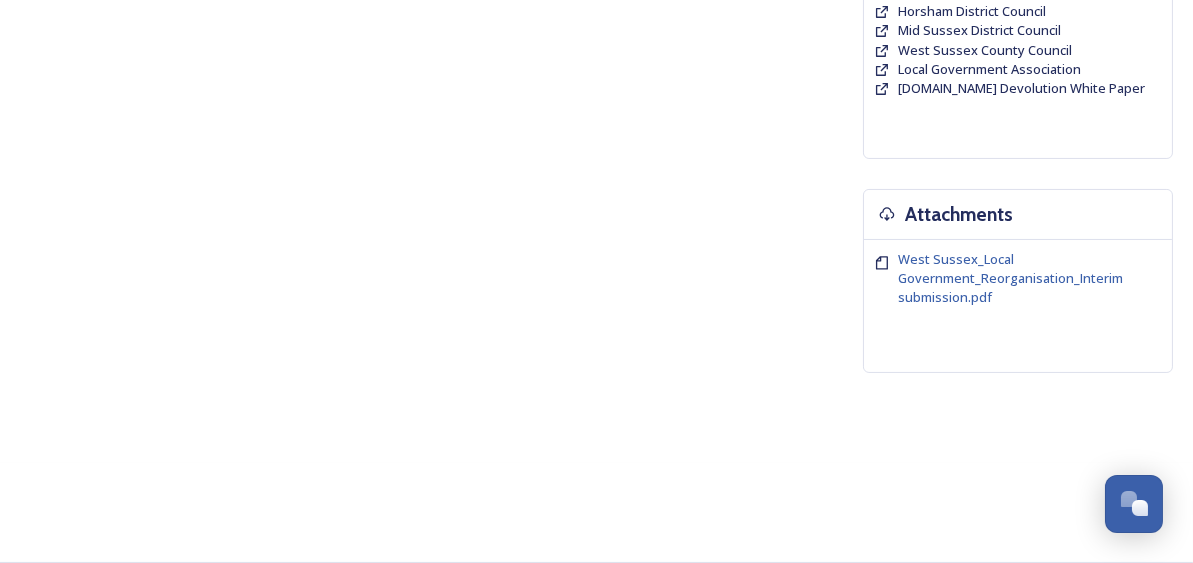 scroll, scrollTop: 0, scrollLeft: 0, axis: both 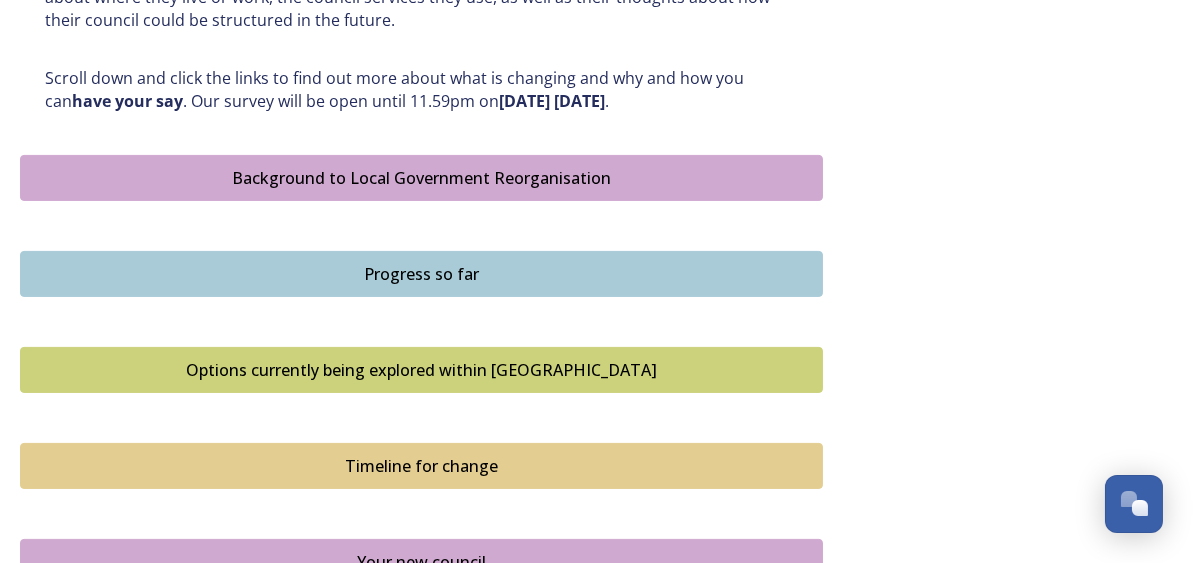 click on "Progress so far" at bounding box center [421, 274] 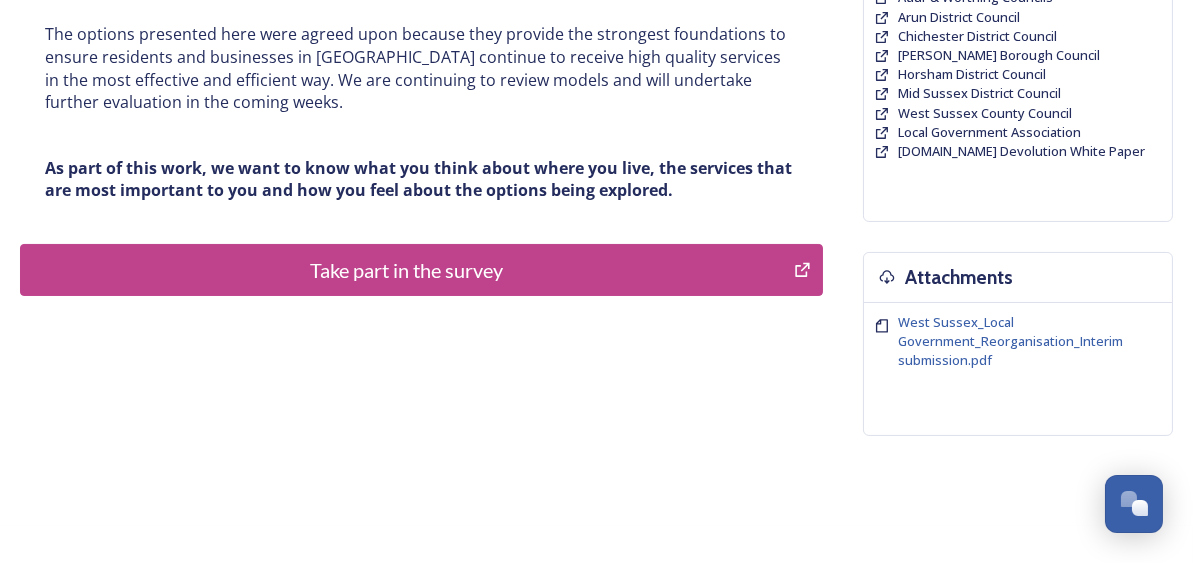 scroll, scrollTop: 558, scrollLeft: 0, axis: vertical 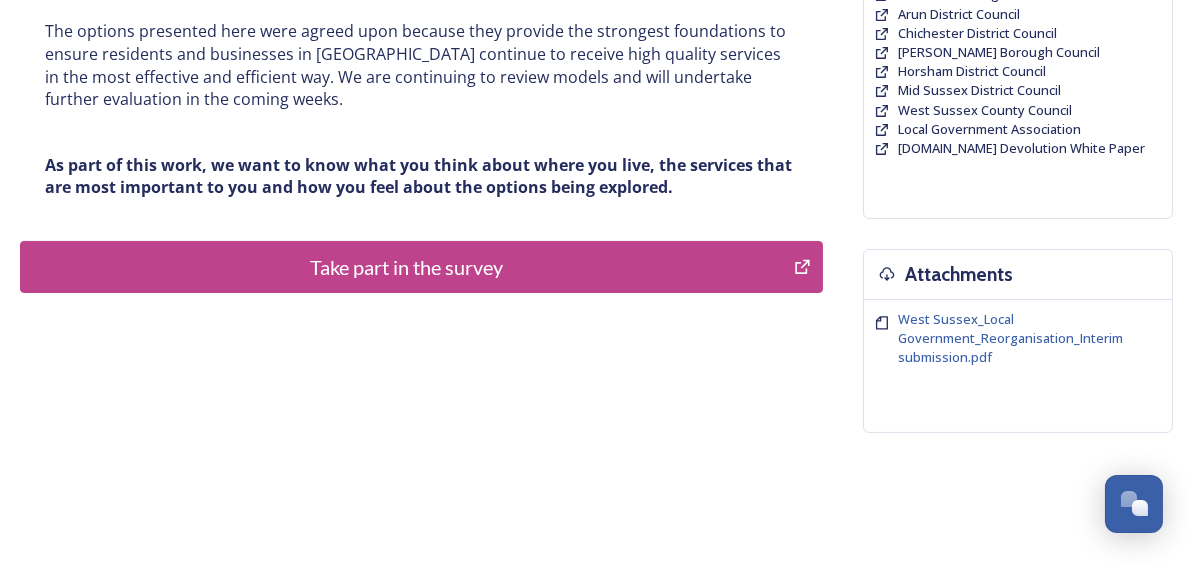 click on "Take part in the survey" at bounding box center (407, 267) 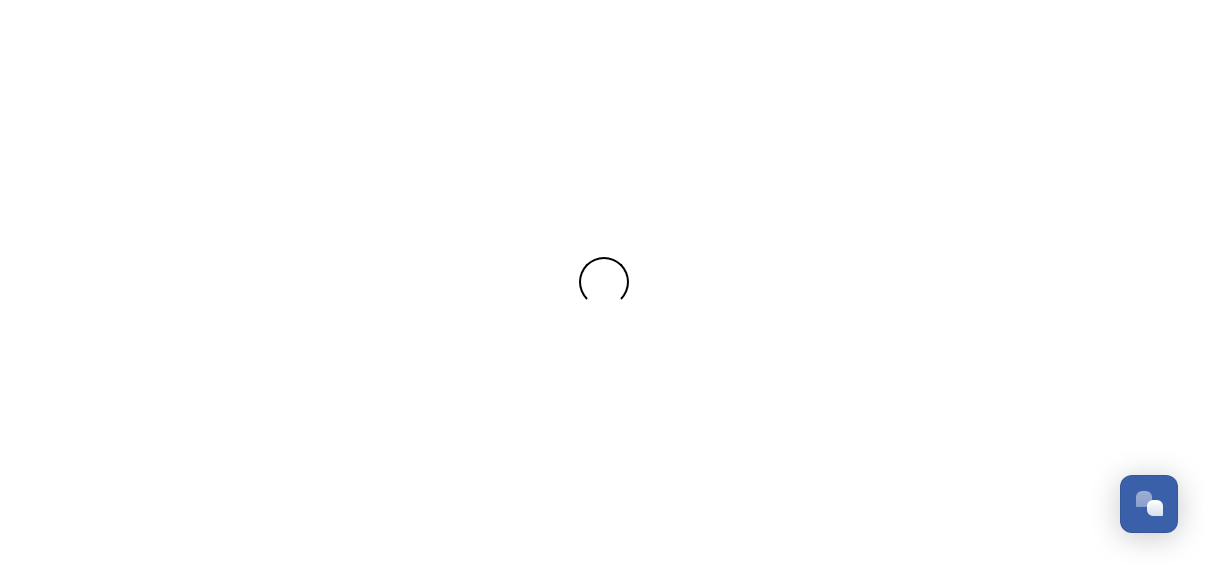 scroll, scrollTop: 0, scrollLeft: 0, axis: both 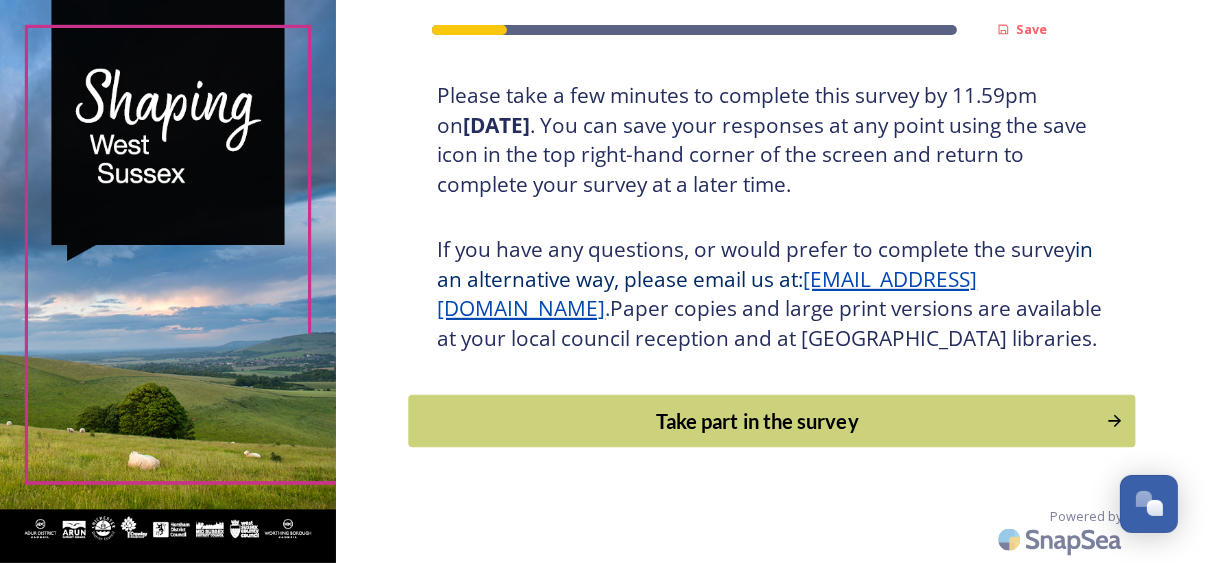 click on "Take part in the survey" at bounding box center (758, 421) 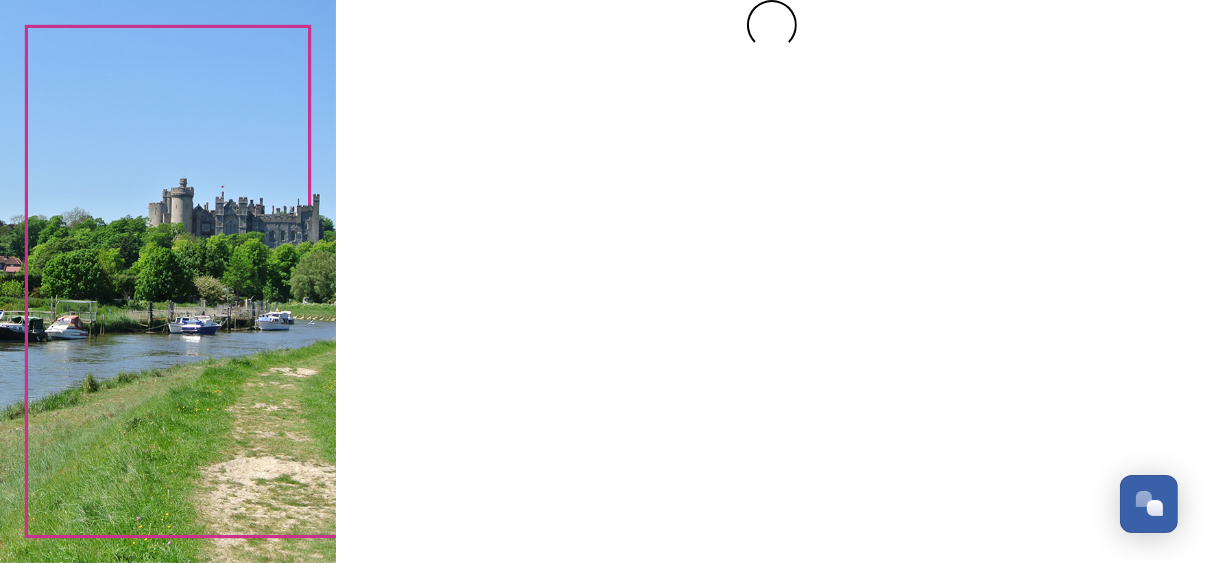 scroll, scrollTop: 0, scrollLeft: 0, axis: both 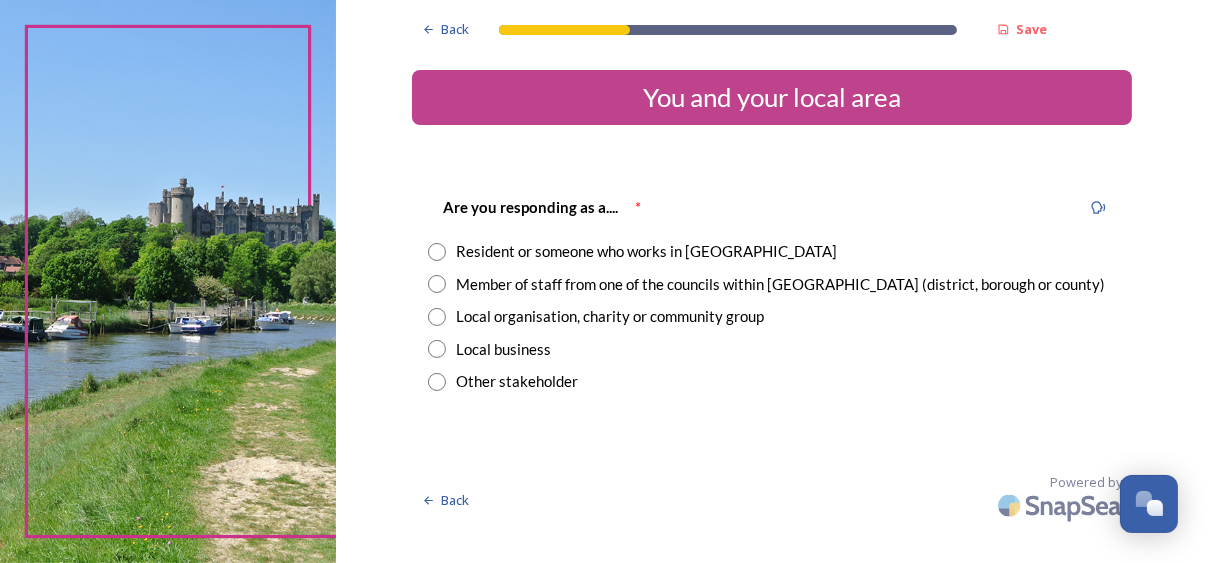 click at bounding box center [437, 252] 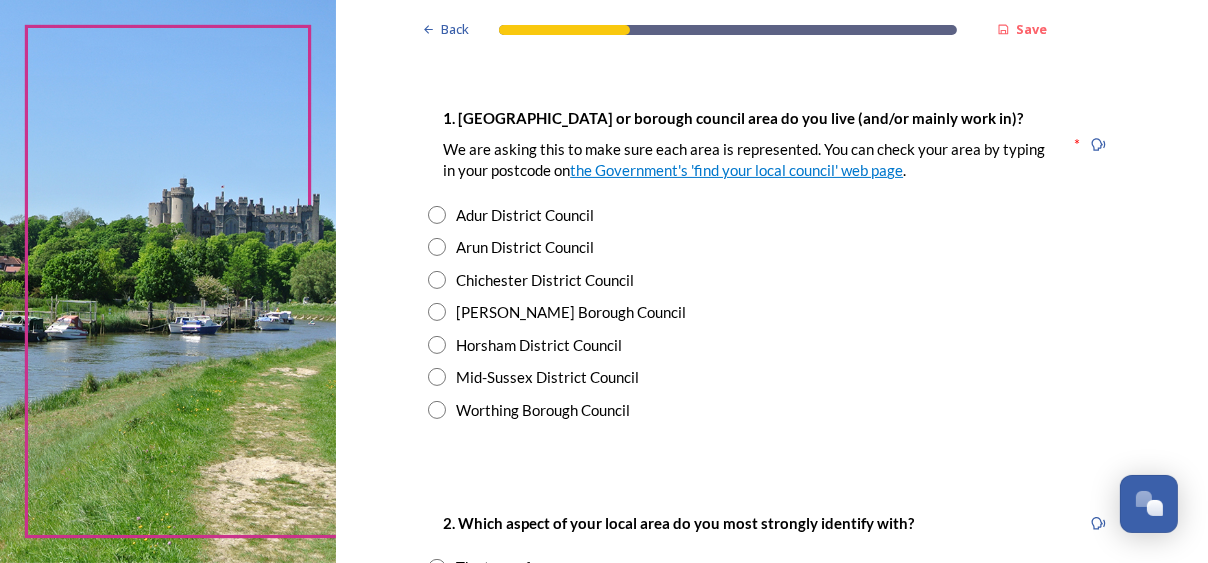 scroll, scrollTop: 383, scrollLeft: 0, axis: vertical 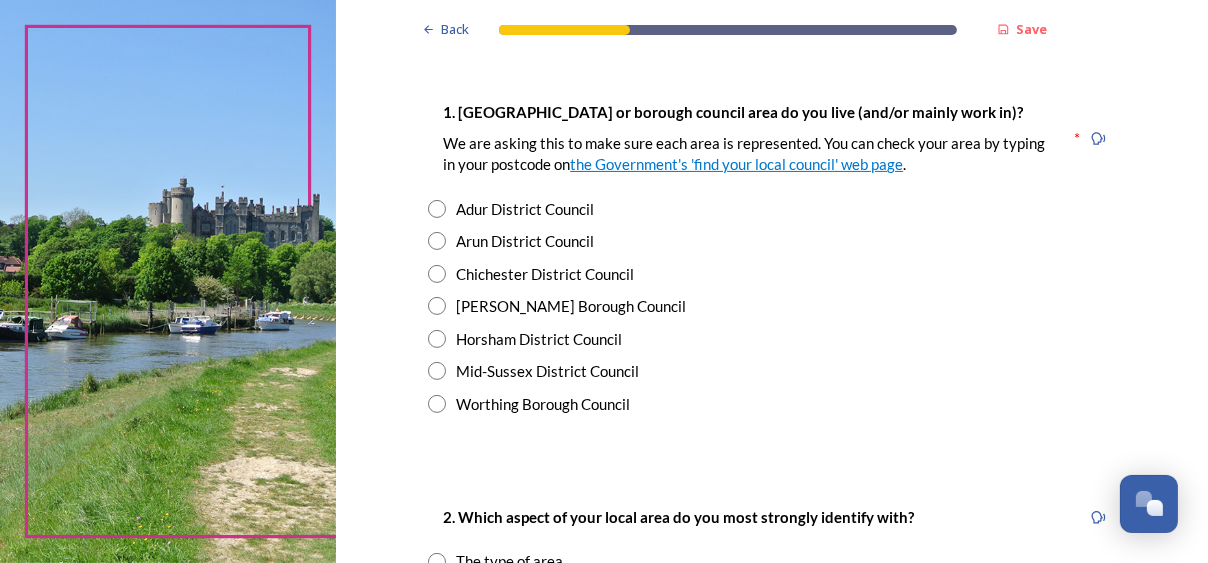 click at bounding box center (437, 274) 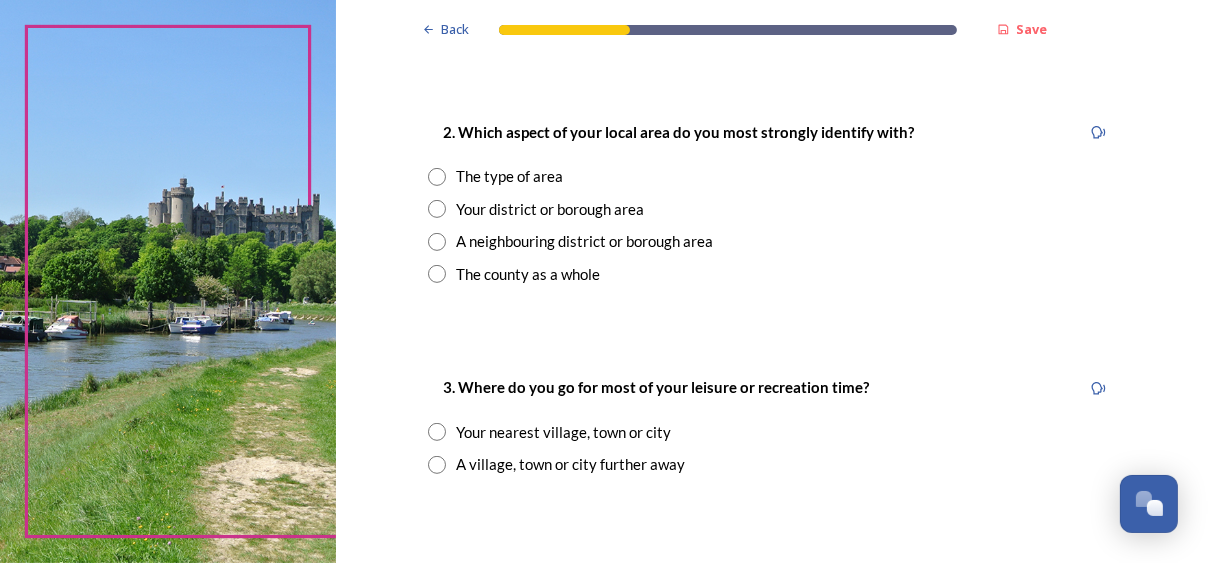 scroll, scrollTop: 785, scrollLeft: 0, axis: vertical 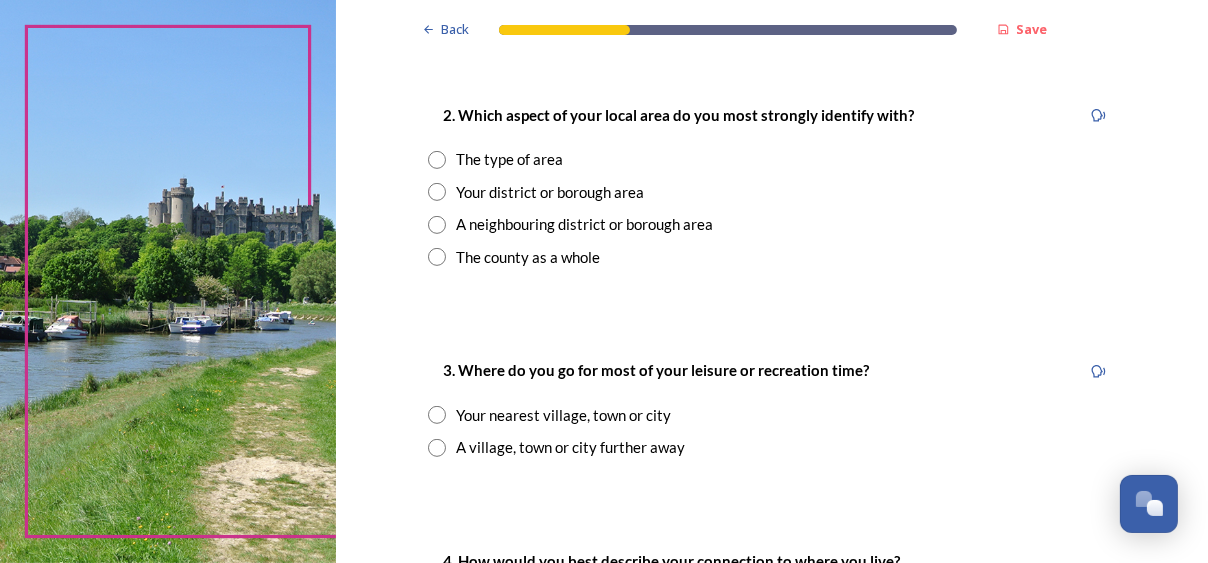 click at bounding box center [437, 192] 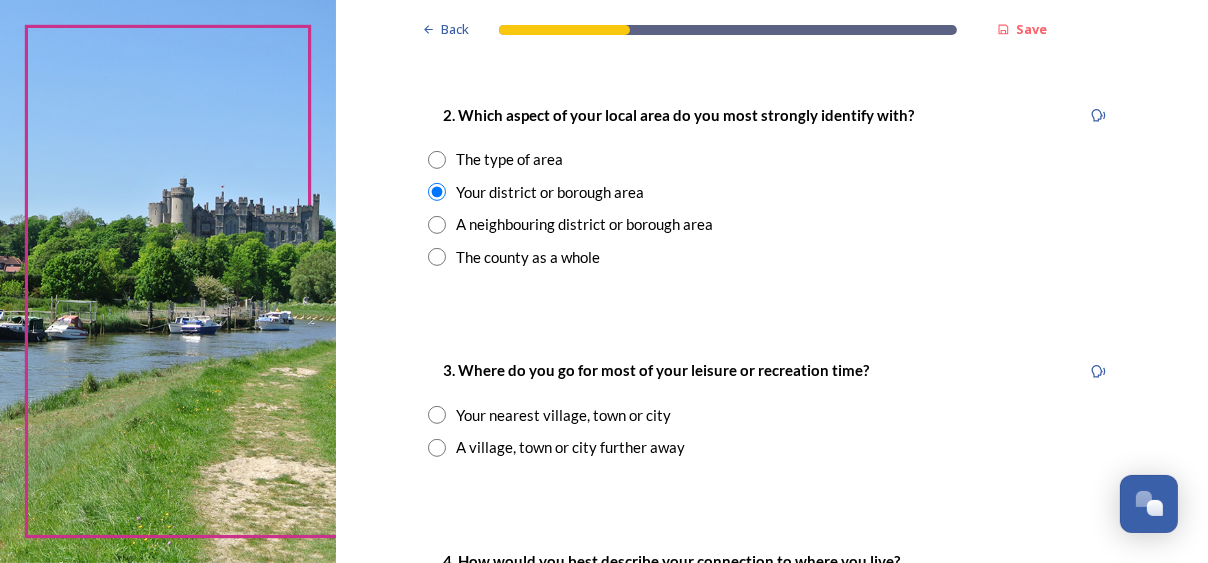 click at bounding box center (437, 448) 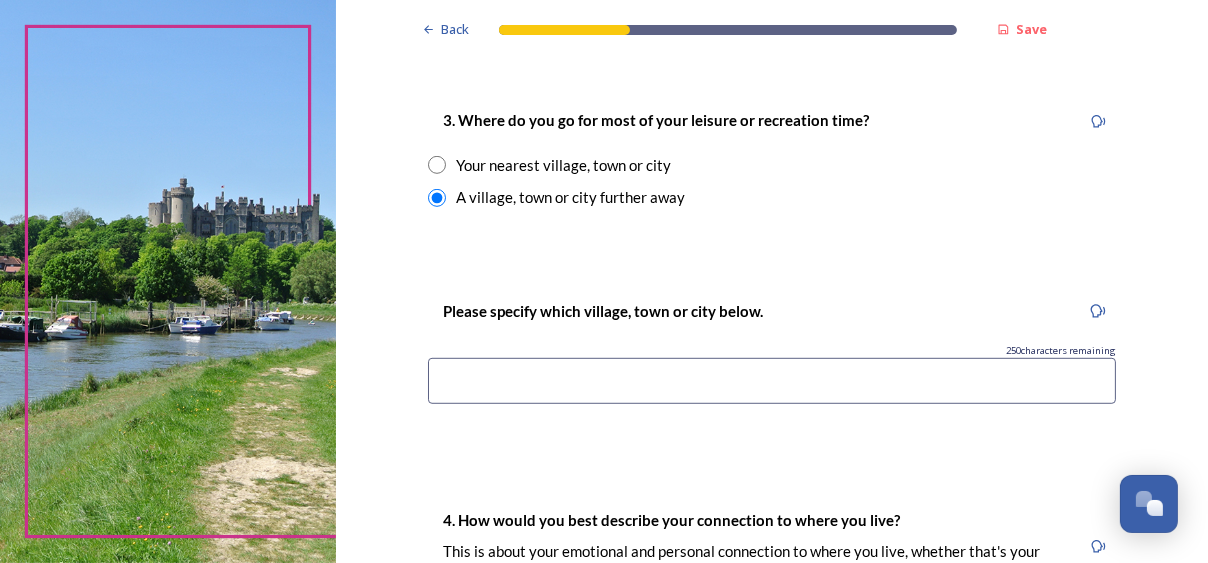 scroll, scrollTop: 1035, scrollLeft: 0, axis: vertical 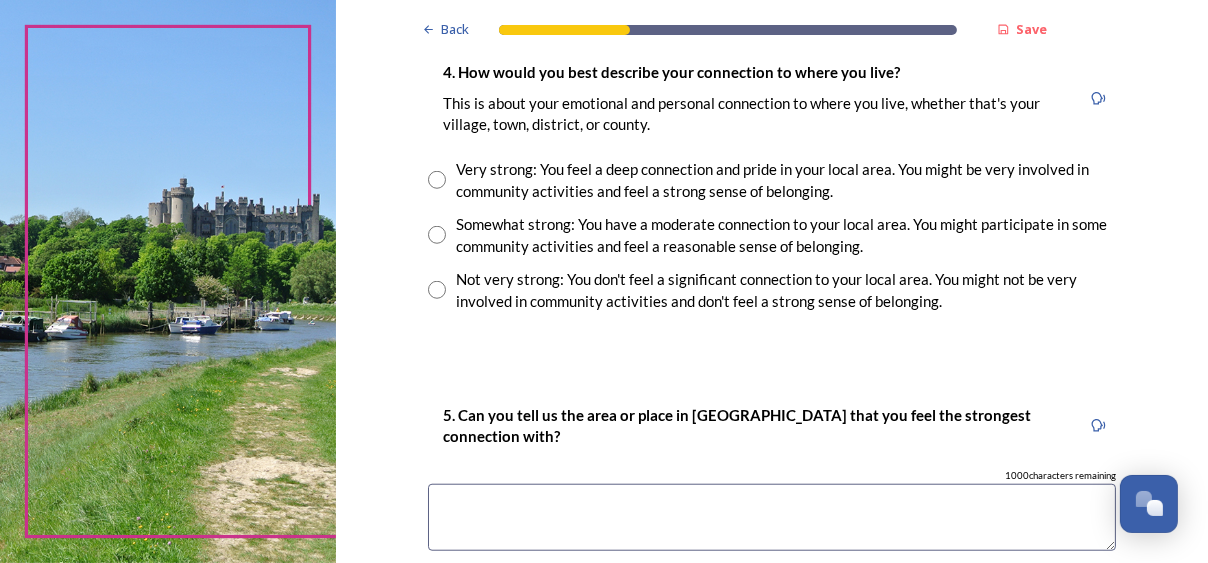 type on "Chichester" 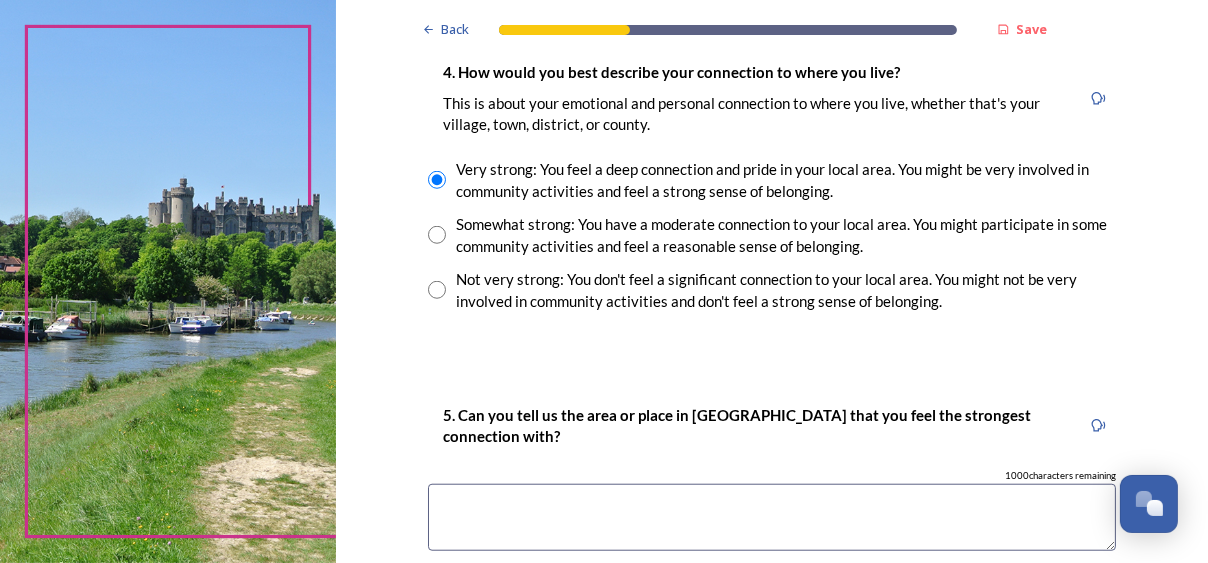 click at bounding box center (772, 517) 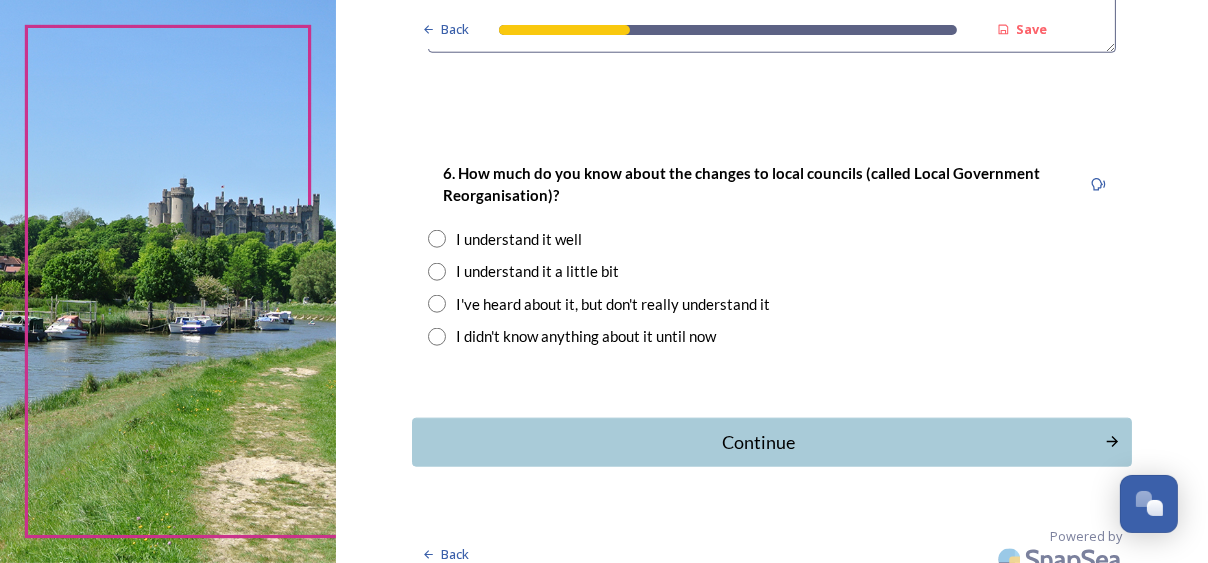 scroll, scrollTop: 1991, scrollLeft: 0, axis: vertical 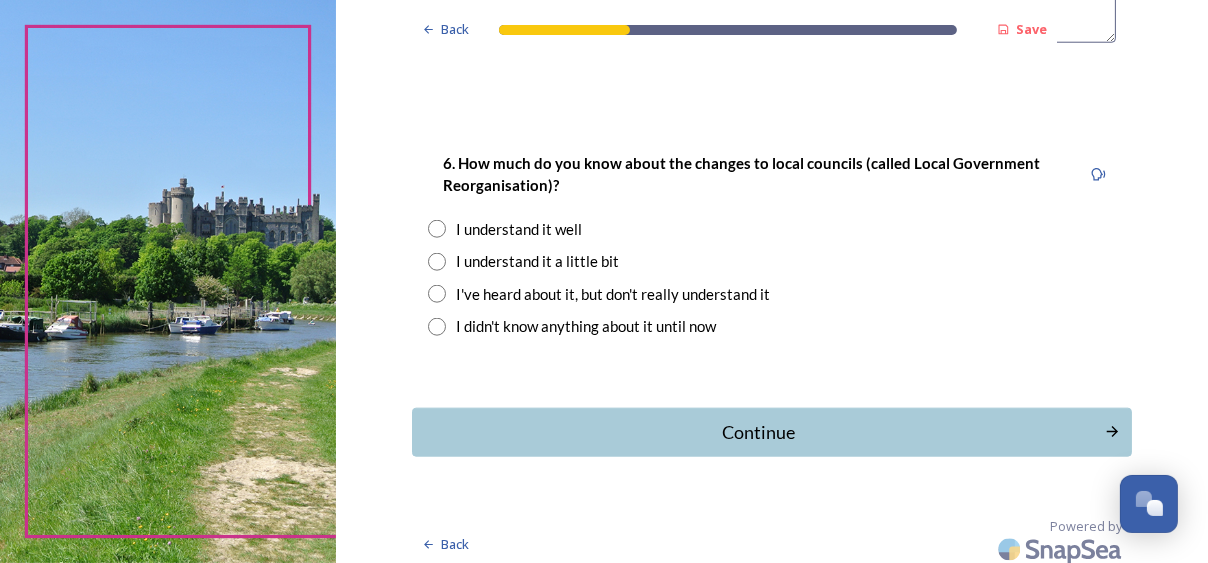 type on "East Wittering" 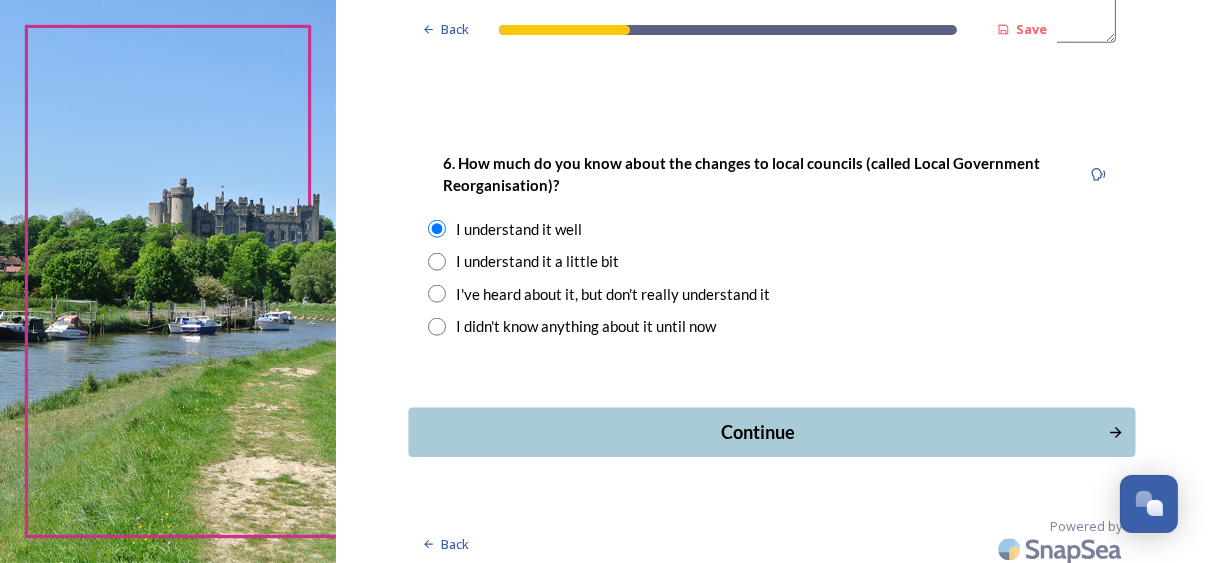 click on "Continue" at bounding box center (758, 432) 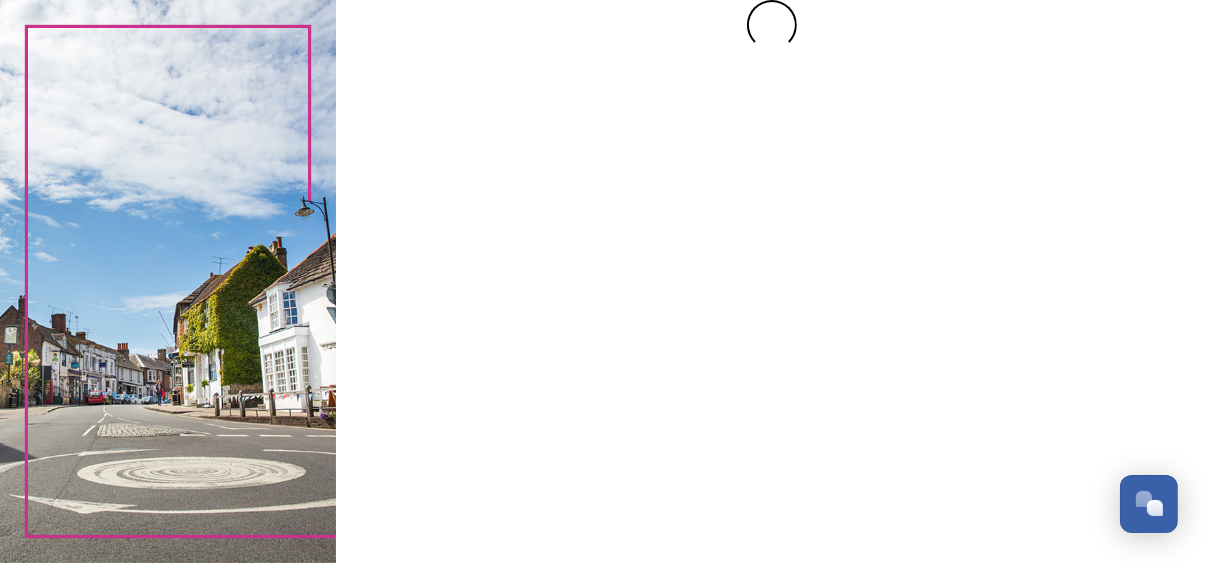 scroll, scrollTop: 0, scrollLeft: 0, axis: both 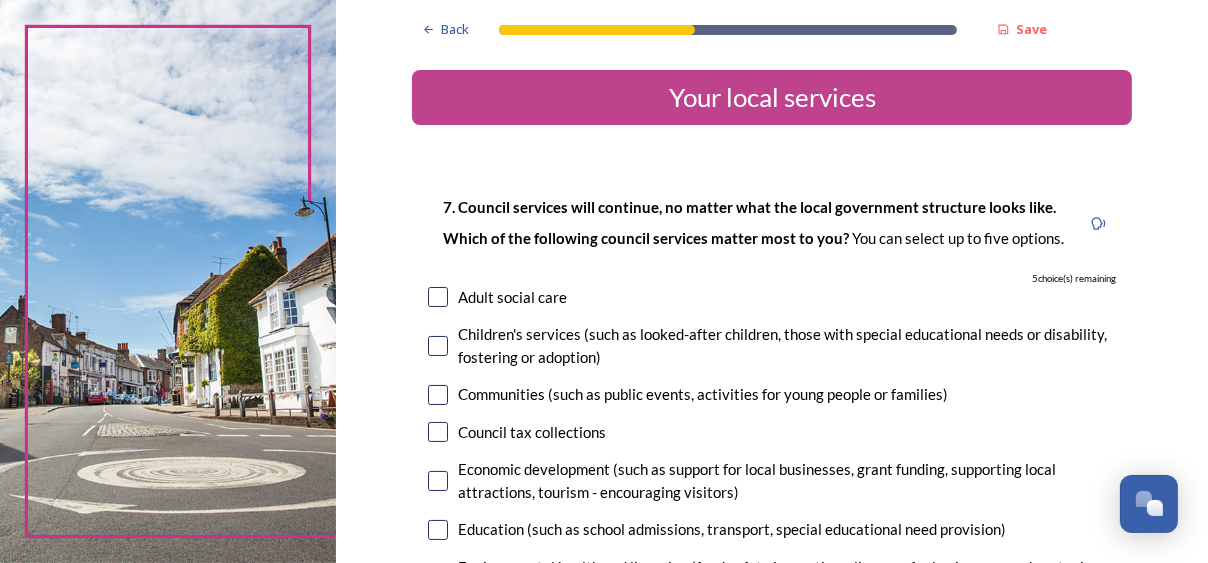 click at bounding box center [438, 297] 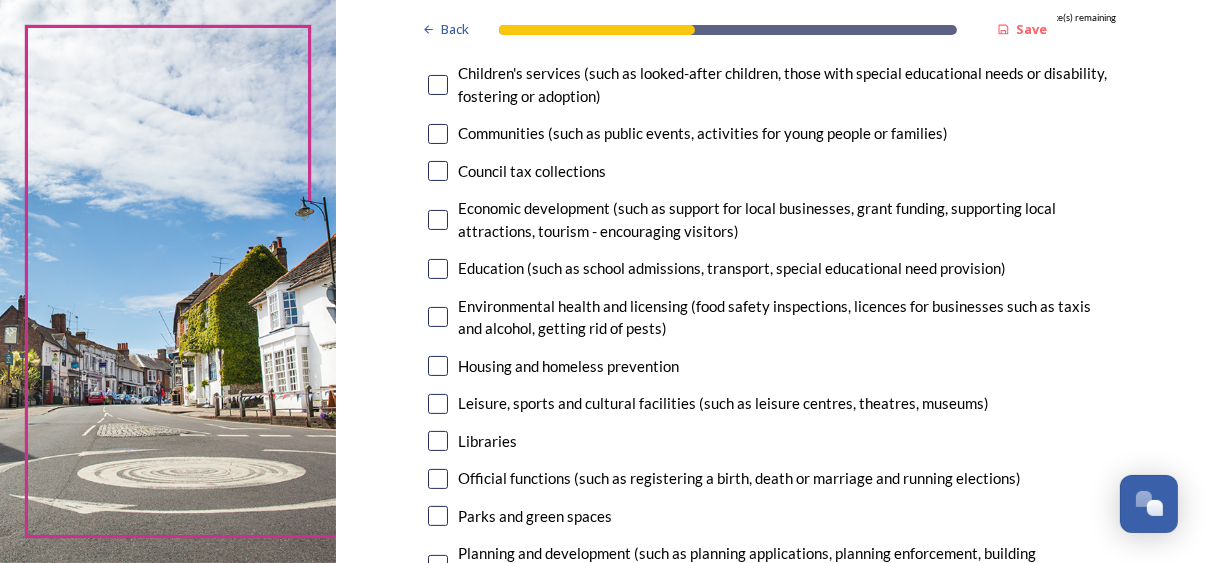 scroll, scrollTop: 264, scrollLeft: 0, axis: vertical 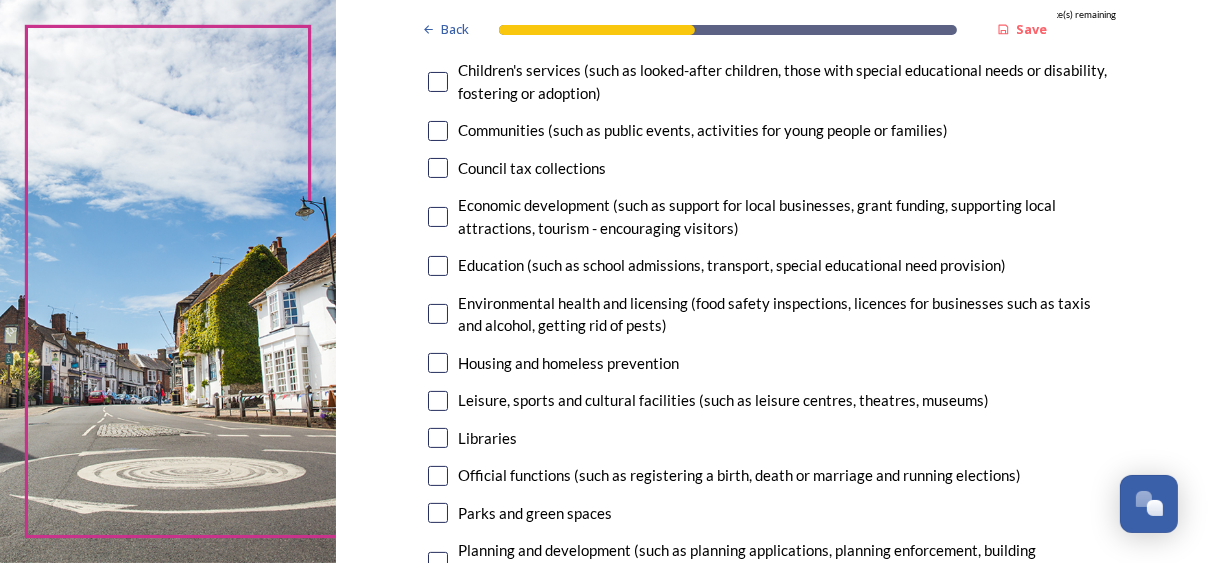 click at bounding box center (438, 168) 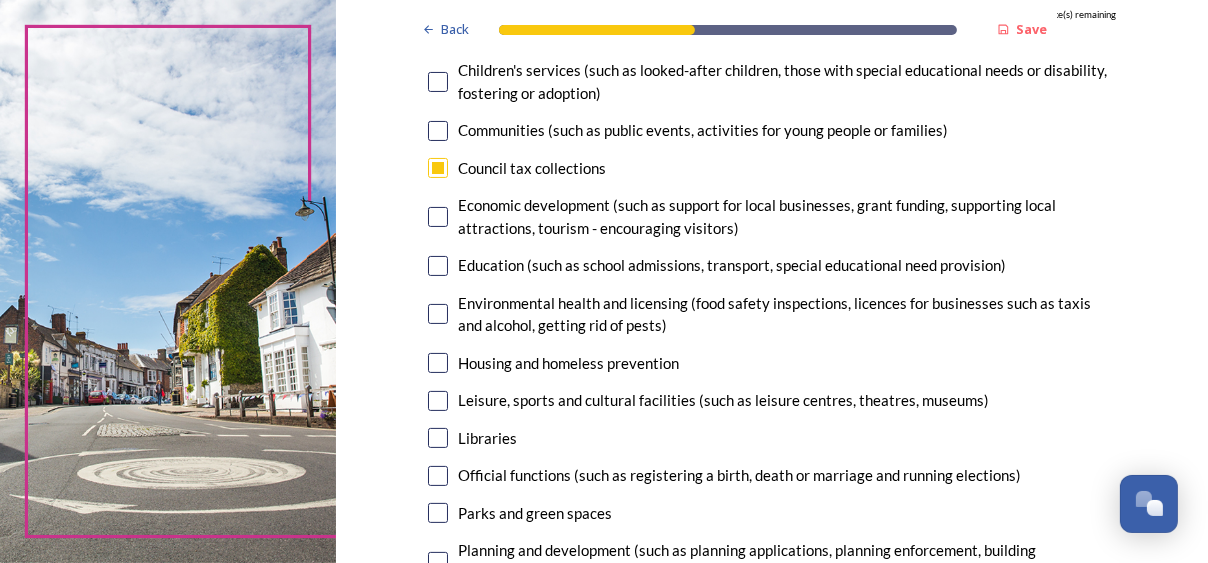 click at bounding box center [438, 314] 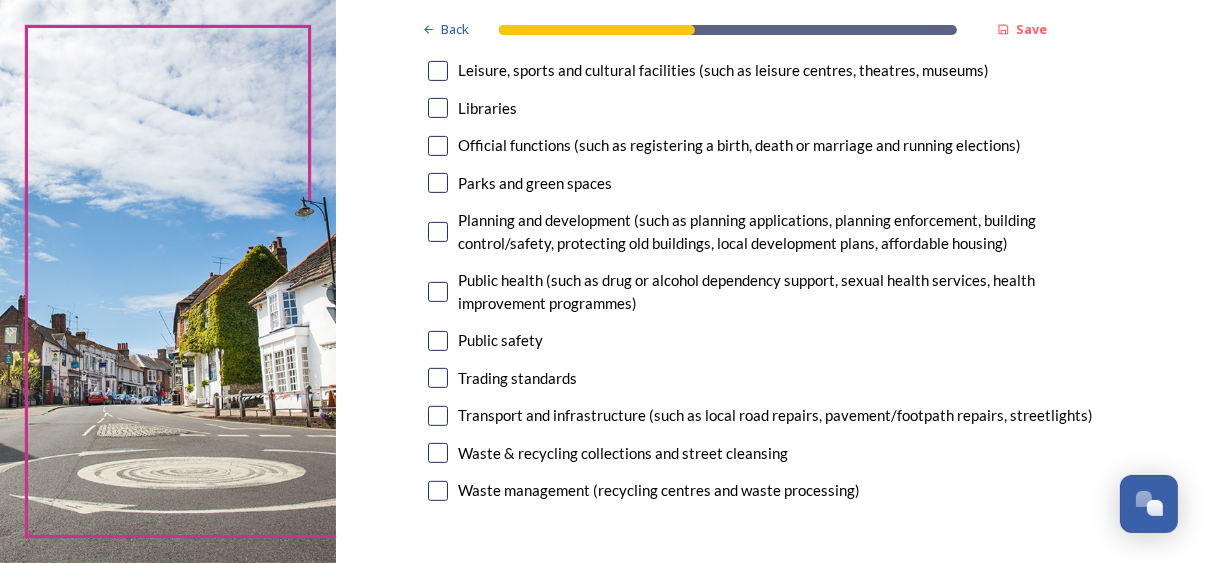 scroll, scrollTop: 597, scrollLeft: 0, axis: vertical 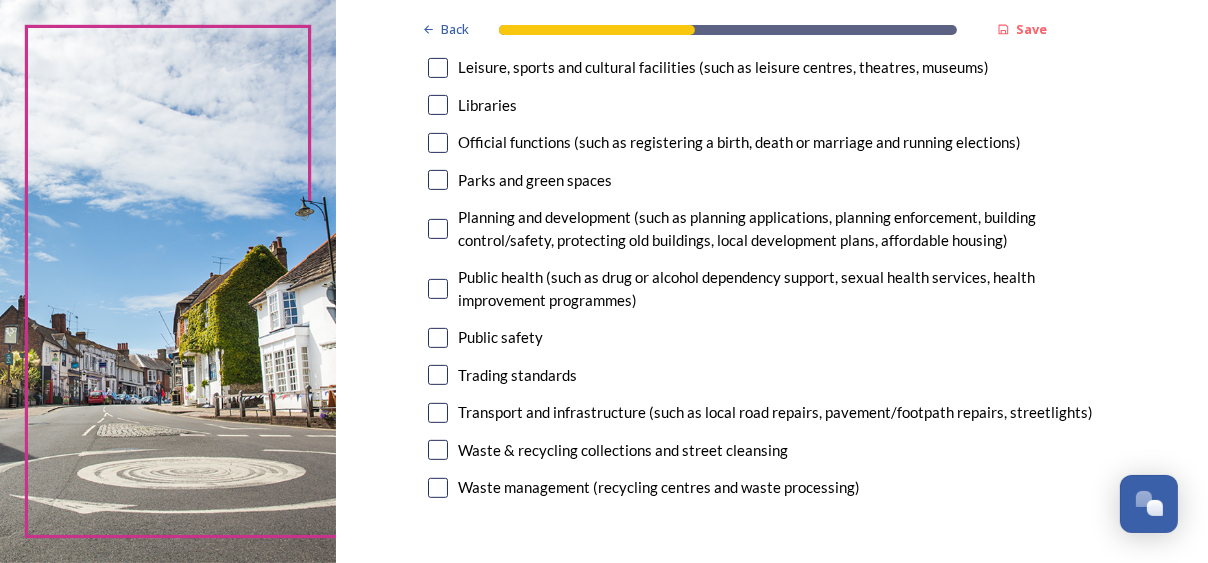 click at bounding box center [438, 229] 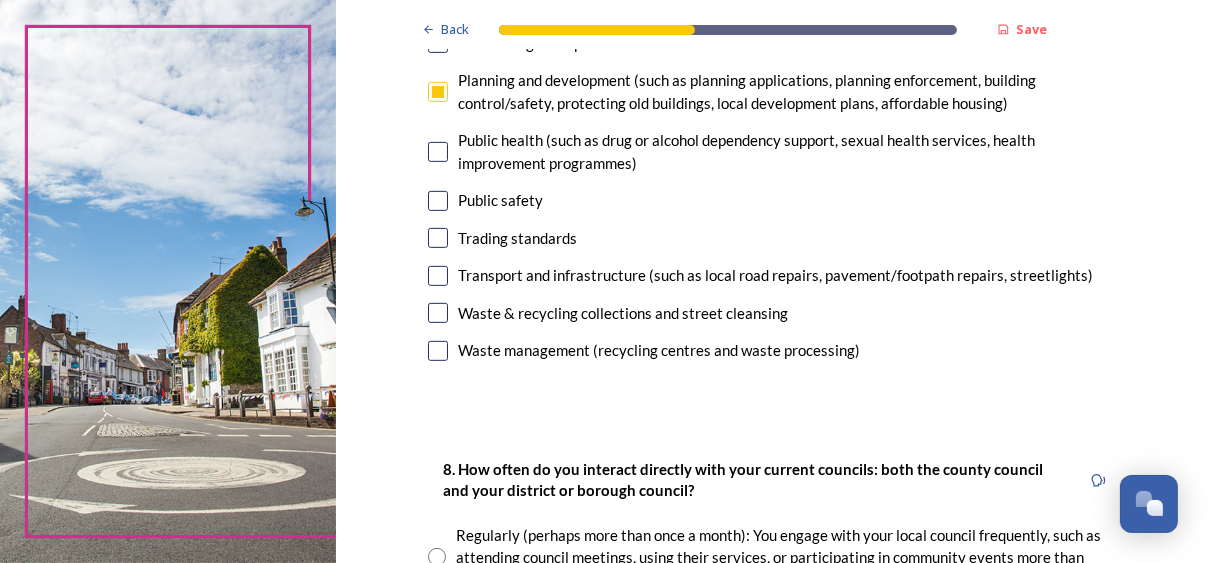 scroll, scrollTop: 740, scrollLeft: 0, axis: vertical 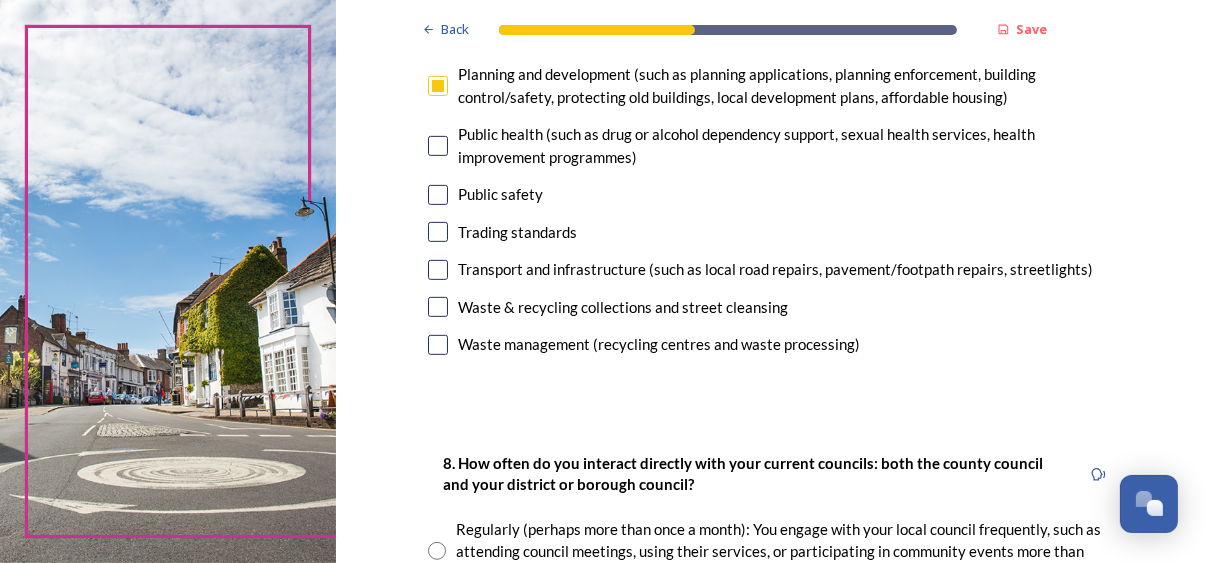 click at bounding box center (438, 307) 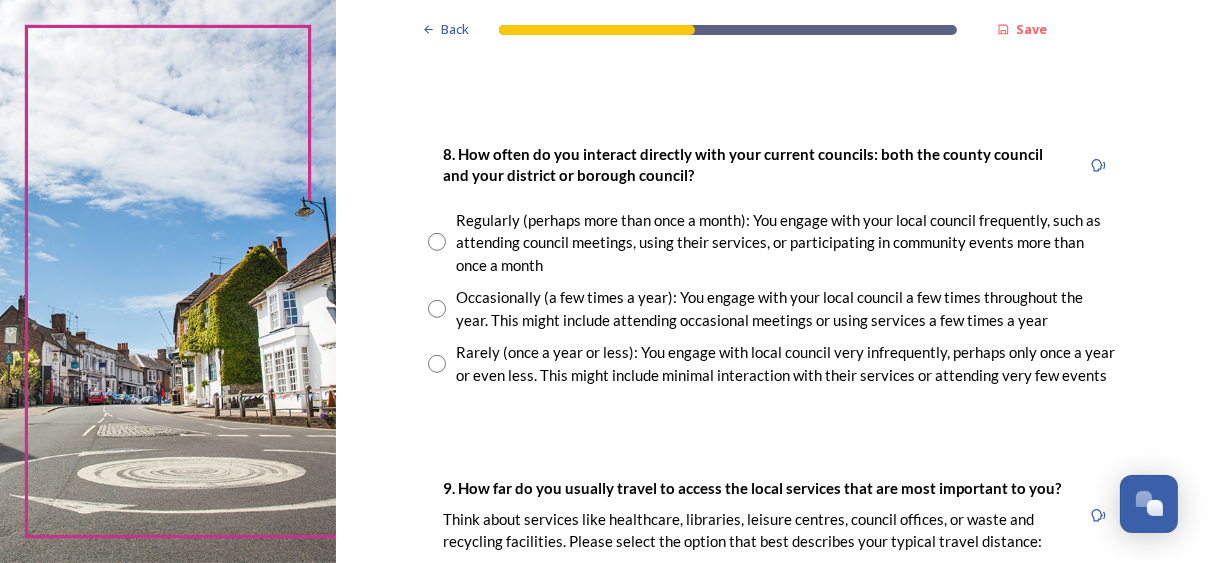 scroll, scrollTop: 1043, scrollLeft: 0, axis: vertical 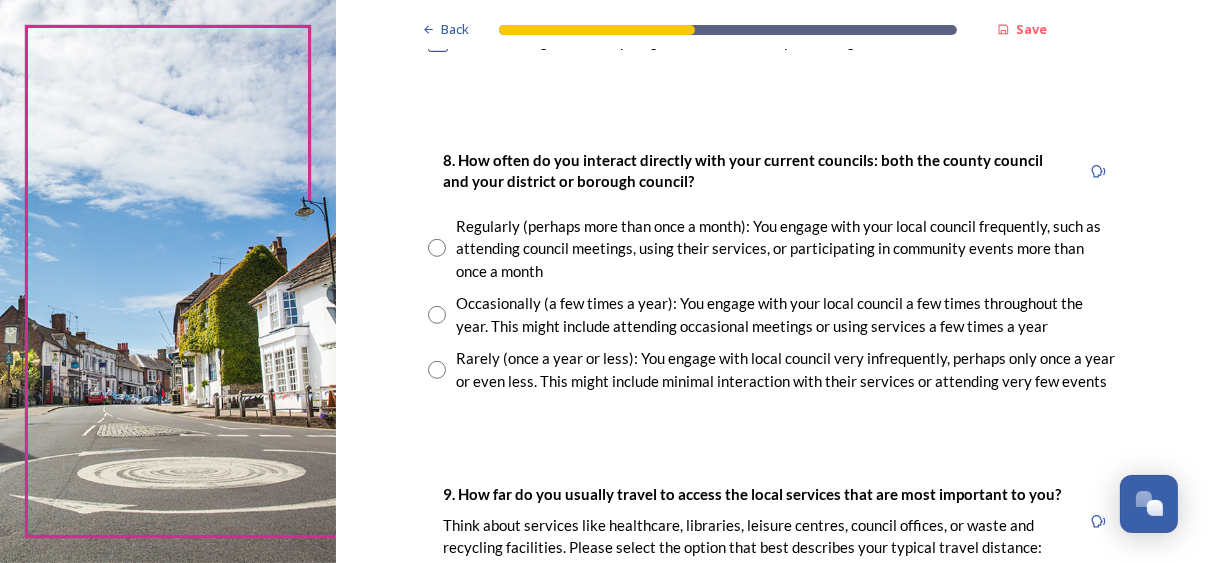 click at bounding box center [437, 315] 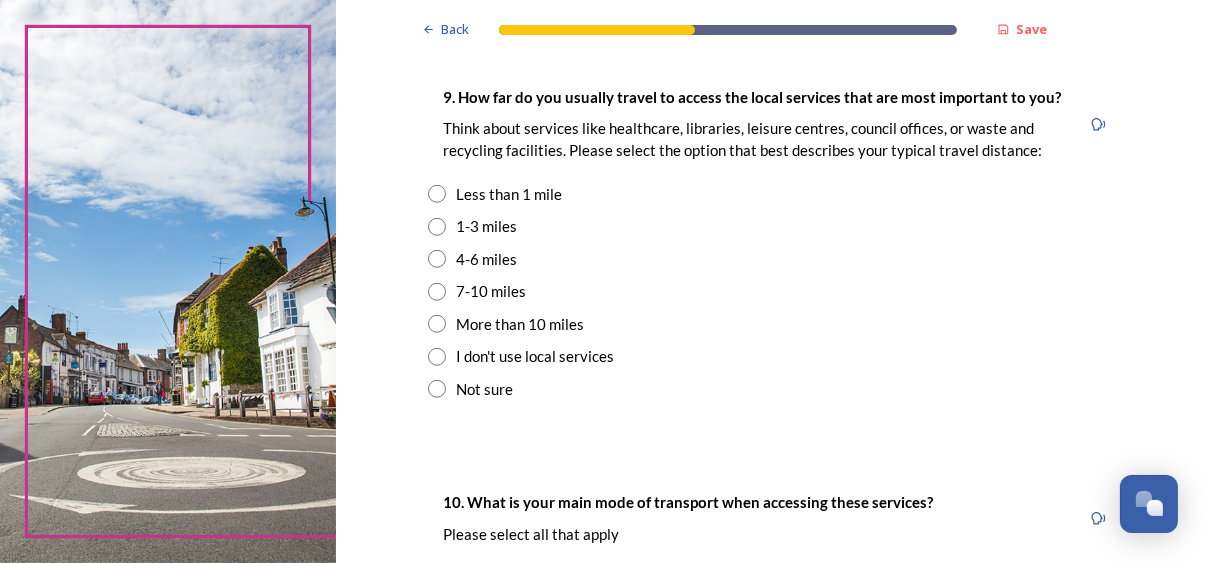 scroll, scrollTop: 1446, scrollLeft: 0, axis: vertical 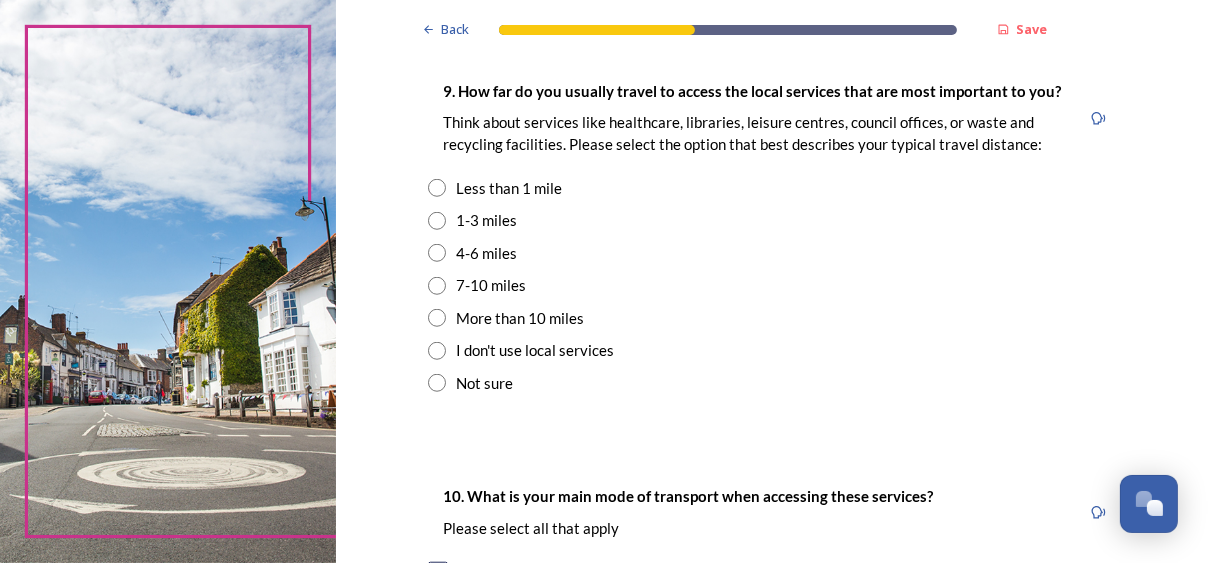 click at bounding box center (437, 286) 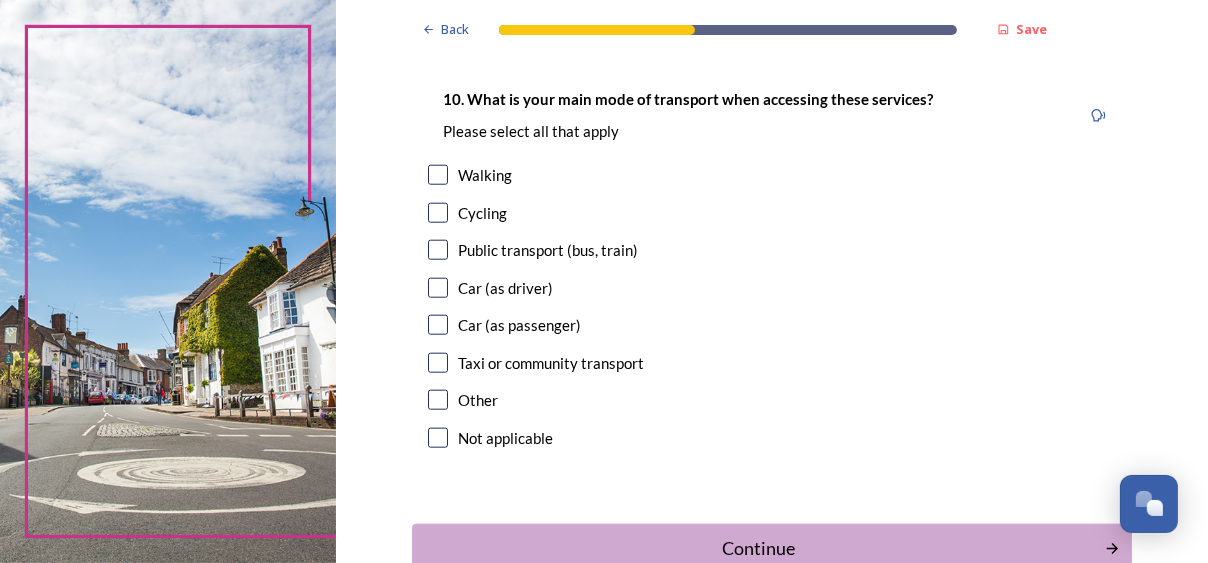 scroll, scrollTop: 1864, scrollLeft: 0, axis: vertical 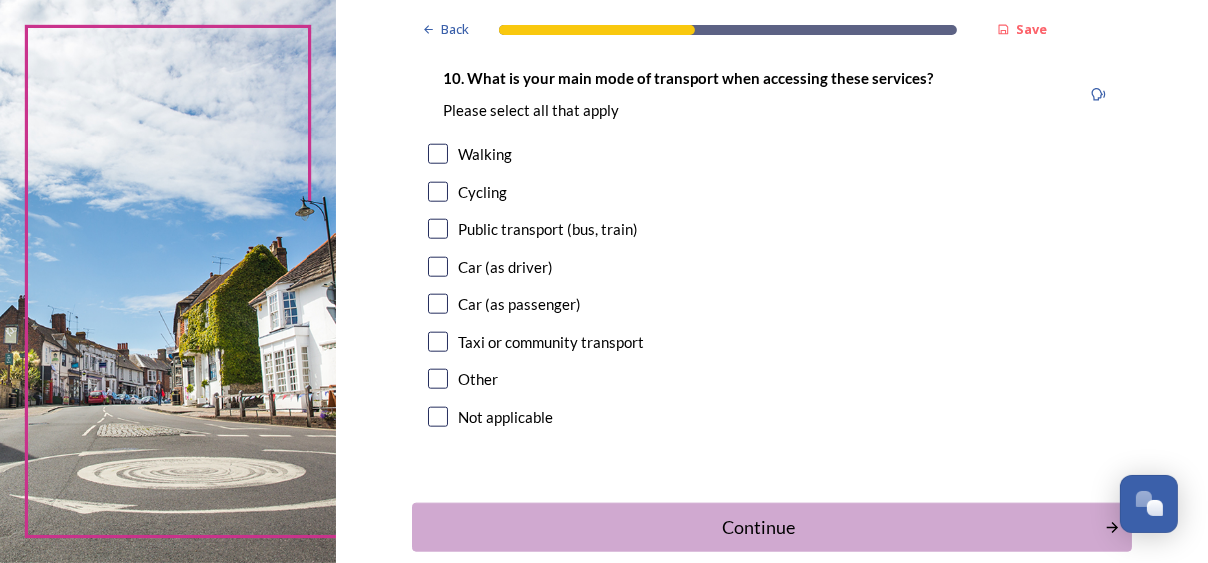 click at bounding box center [438, 304] 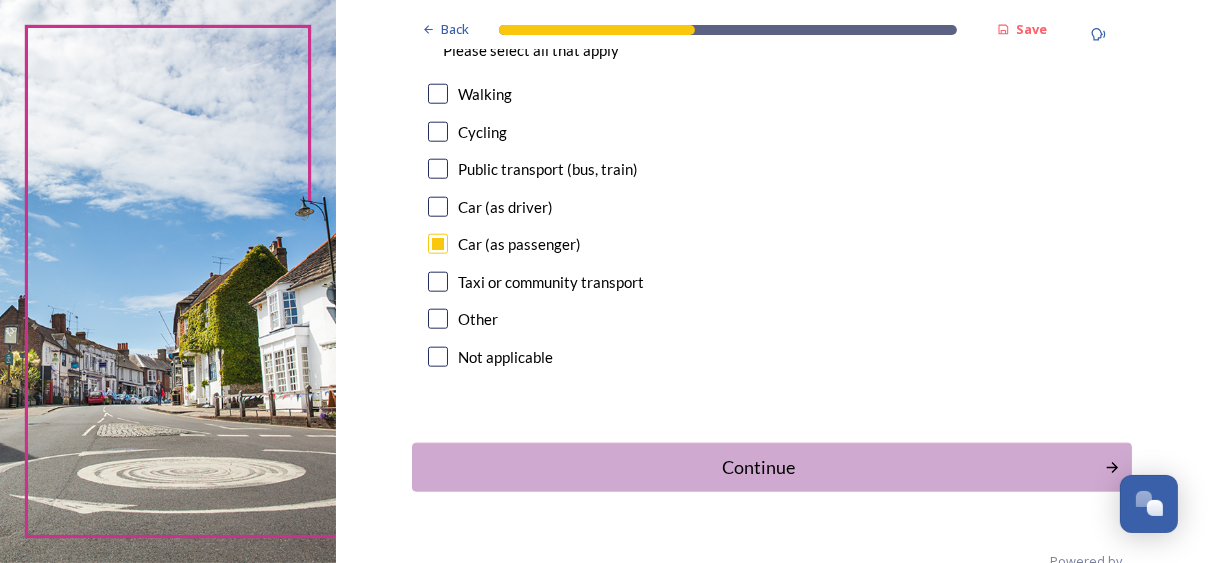 scroll, scrollTop: 1967, scrollLeft: 0, axis: vertical 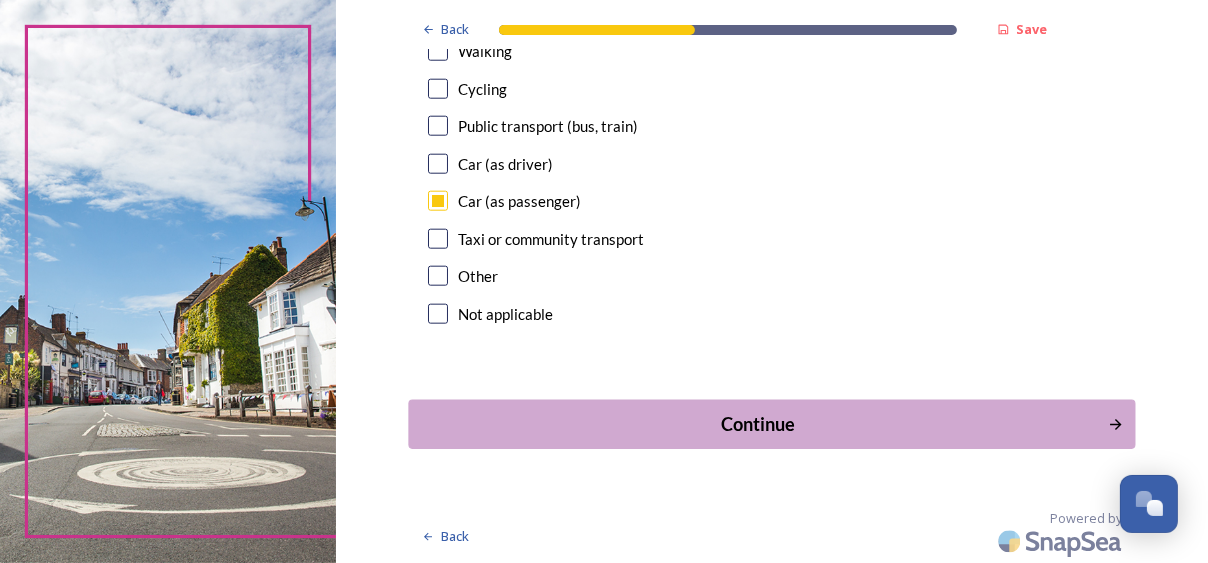 click on "Continue" at bounding box center (758, 424) 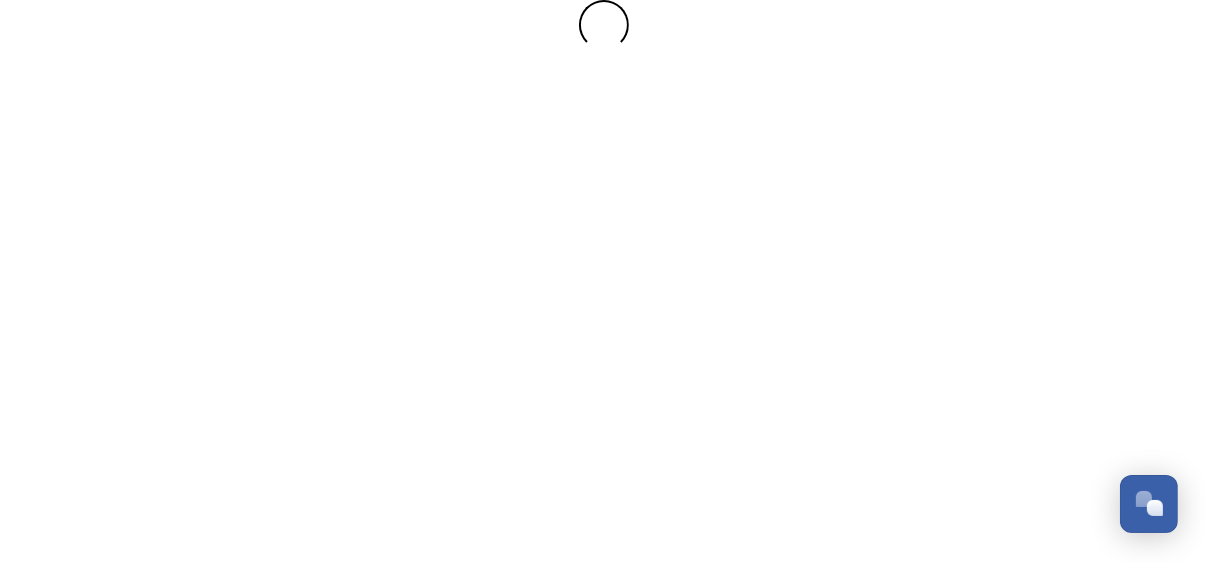 scroll, scrollTop: 0, scrollLeft: 0, axis: both 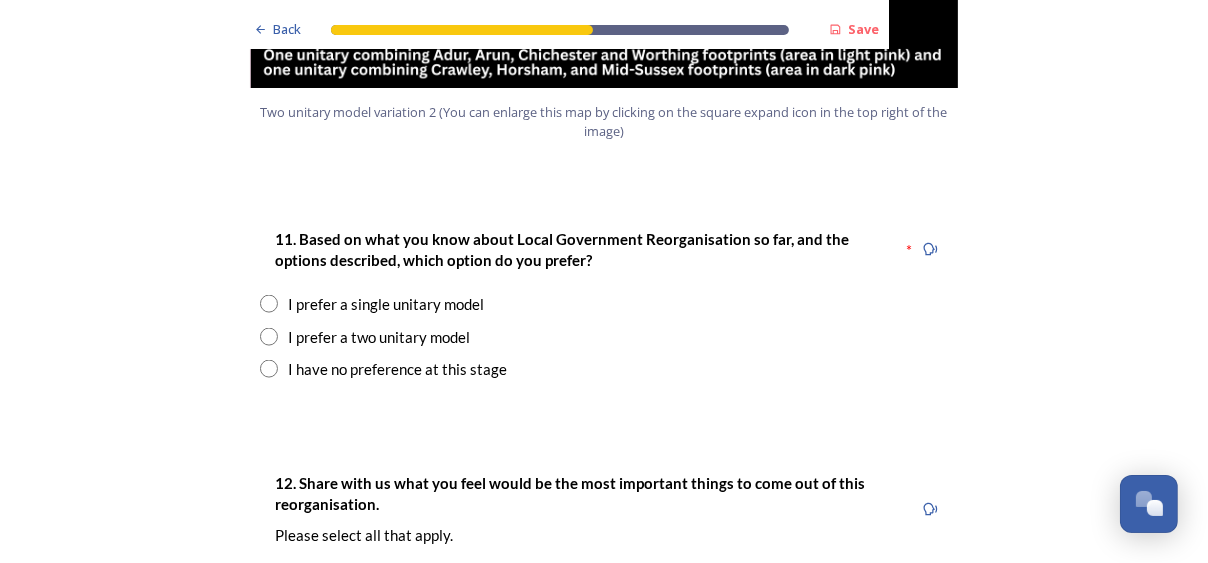 click at bounding box center (269, 337) 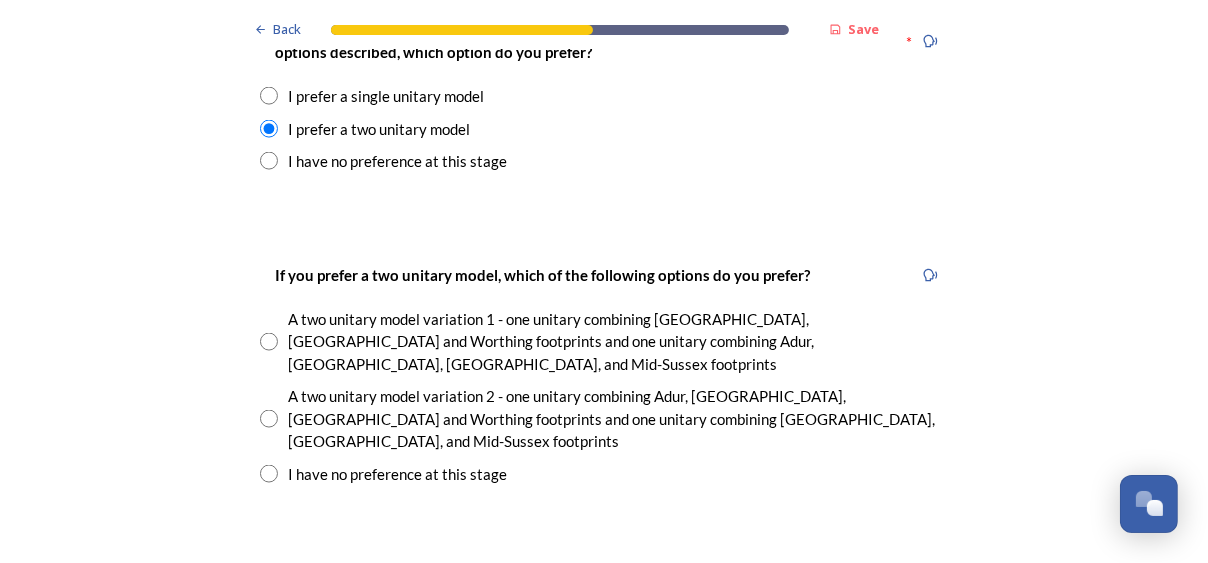 scroll, scrollTop: 2788, scrollLeft: 0, axis: vertical 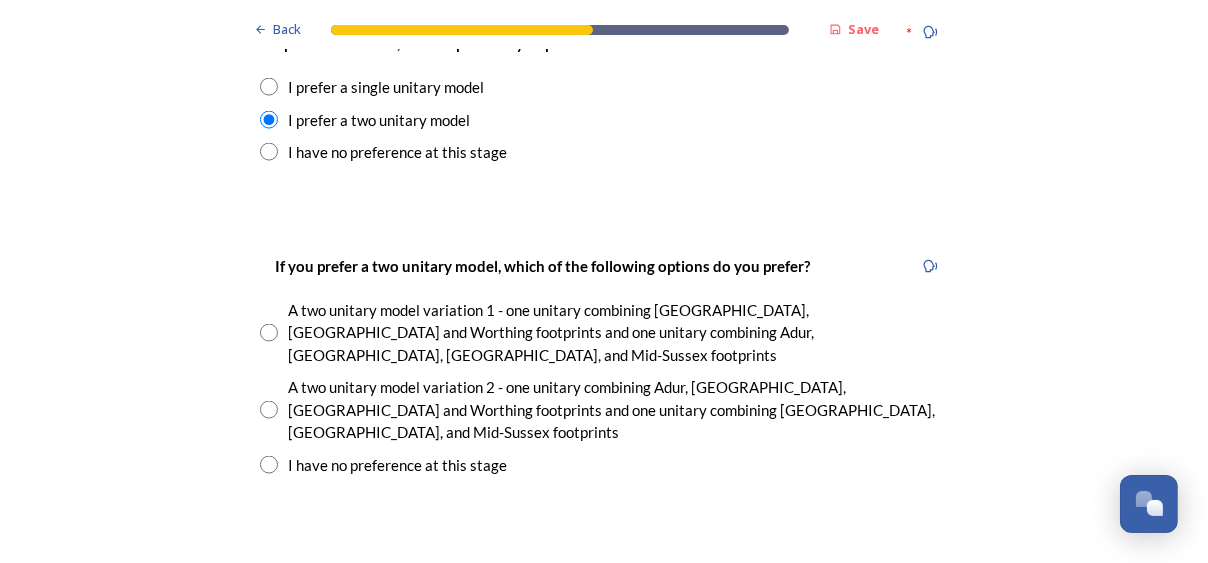 click at bounding box center (269, 410) 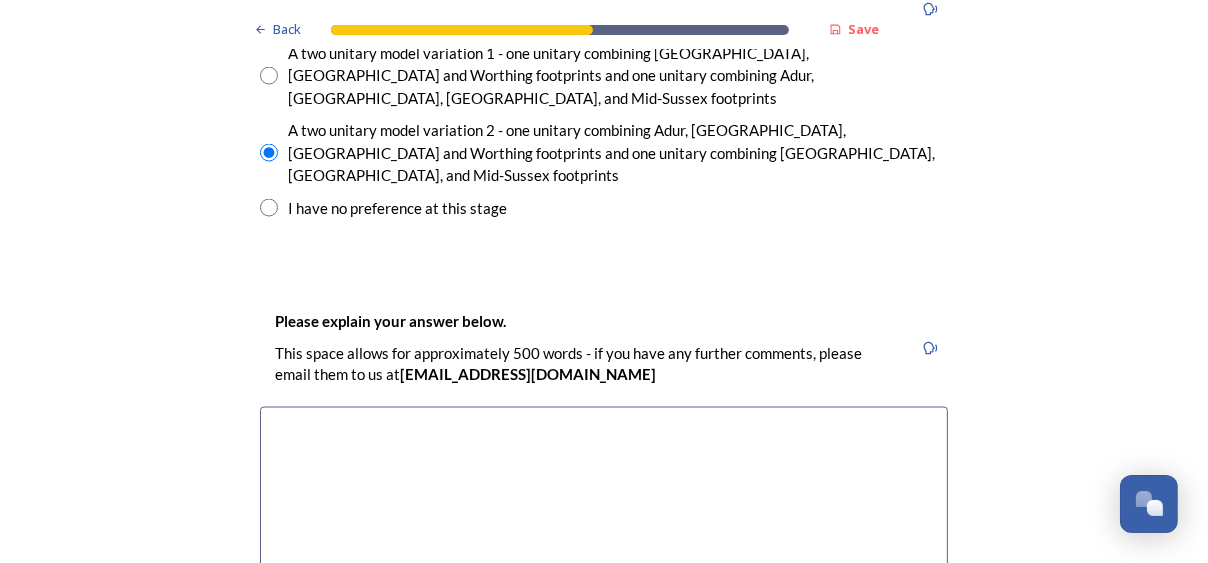 scroll, scrollTop: 3135, scrollLeft: 0, axis: vertical 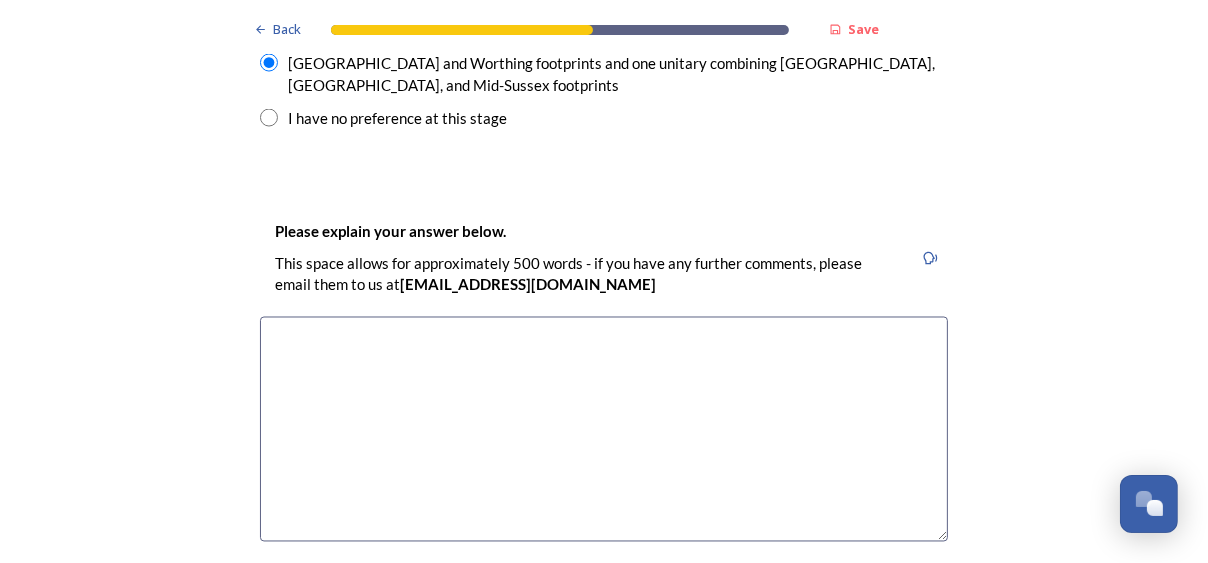 click at bounding box center (604, 429) 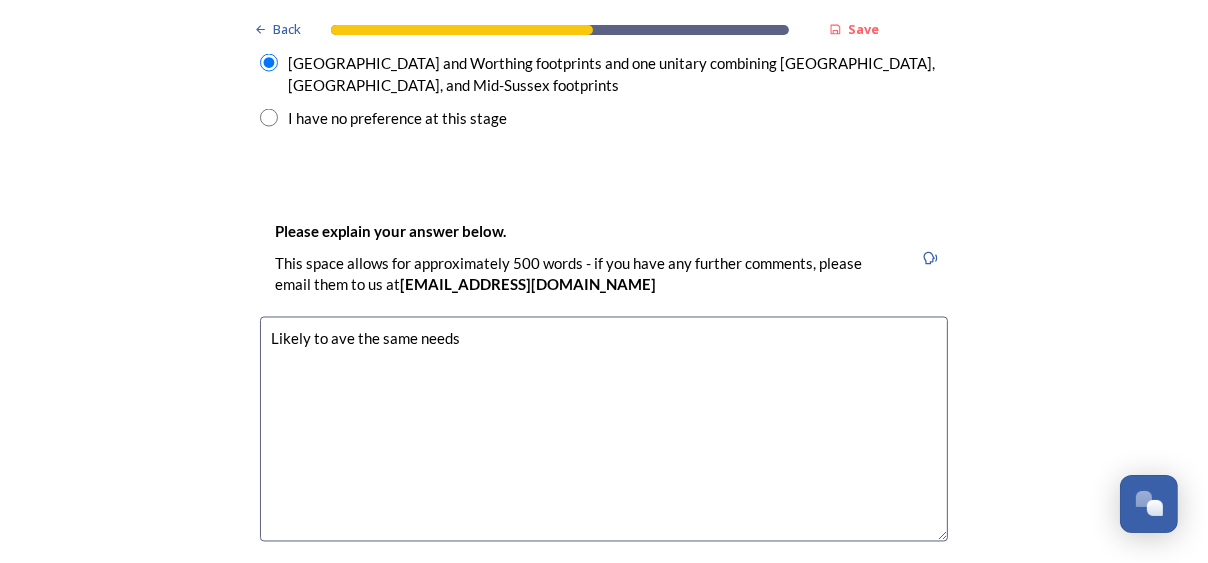 click on "Likely to ave the same needs" at bounding box center (604, 429) 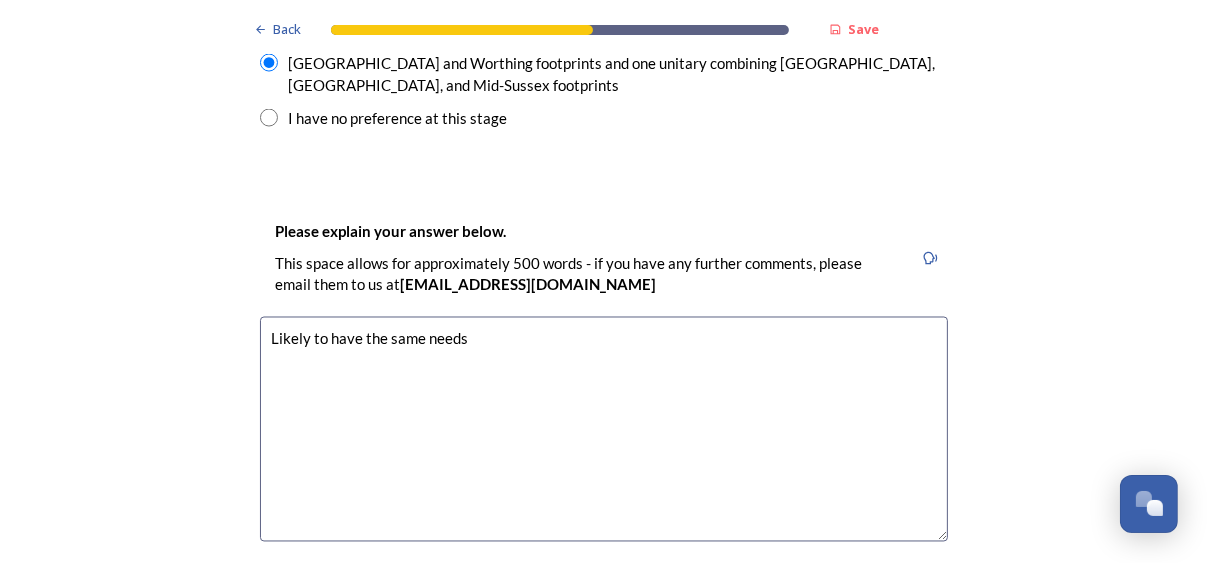 click on "Likely to have the same needs" at bounding box center [604, 429] 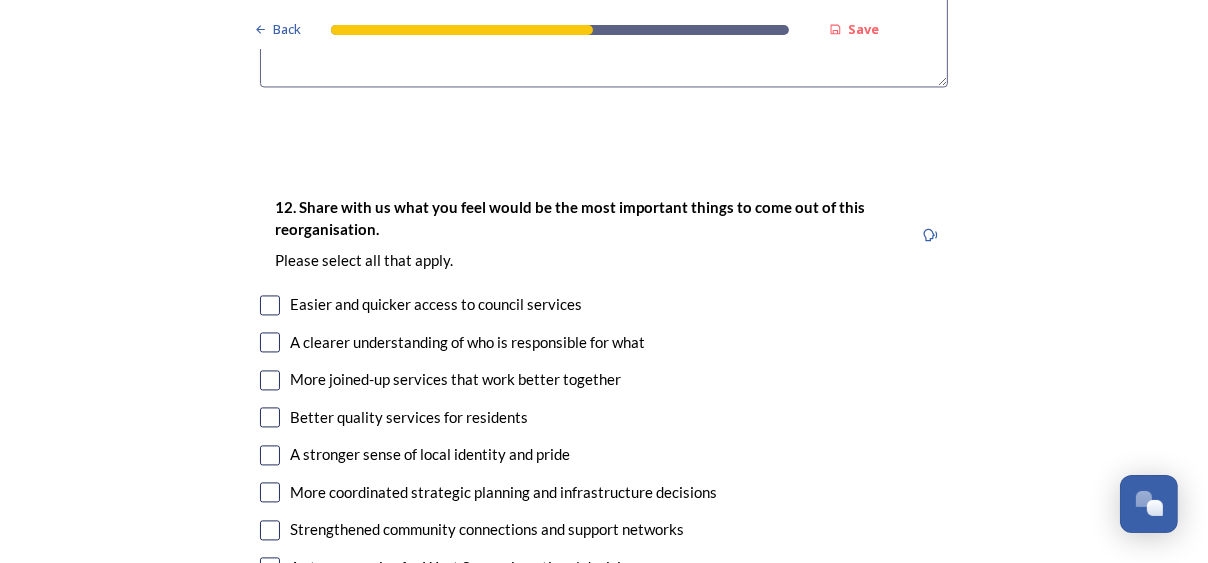 scroll, scrollTop: 3573, scrollLeft: 0, axis: vertical 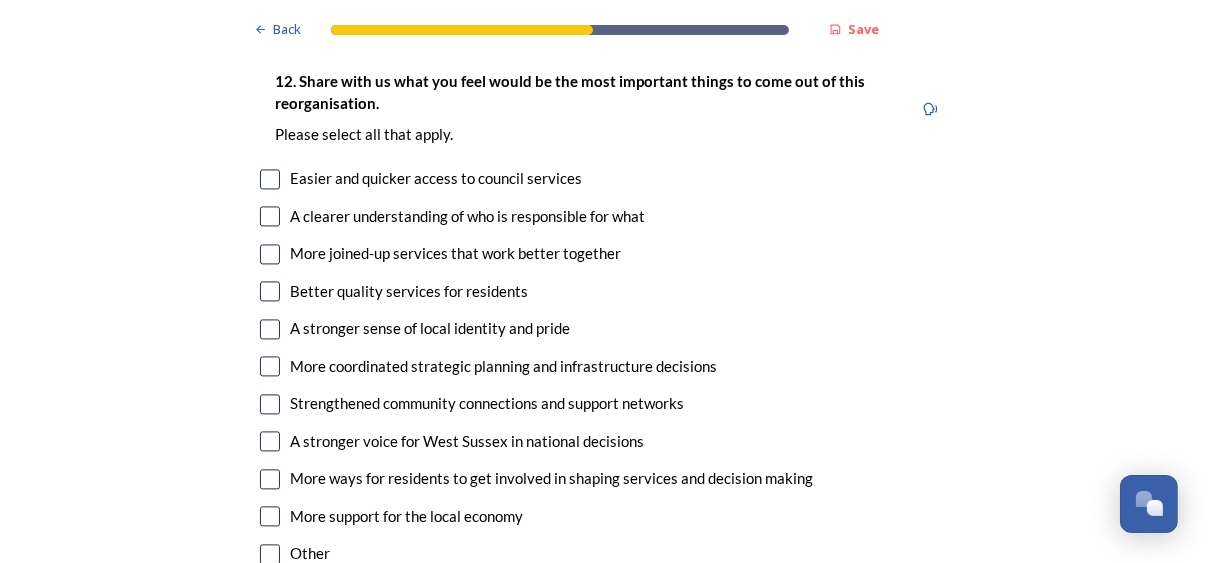 type on "Likely to  have the same needs" 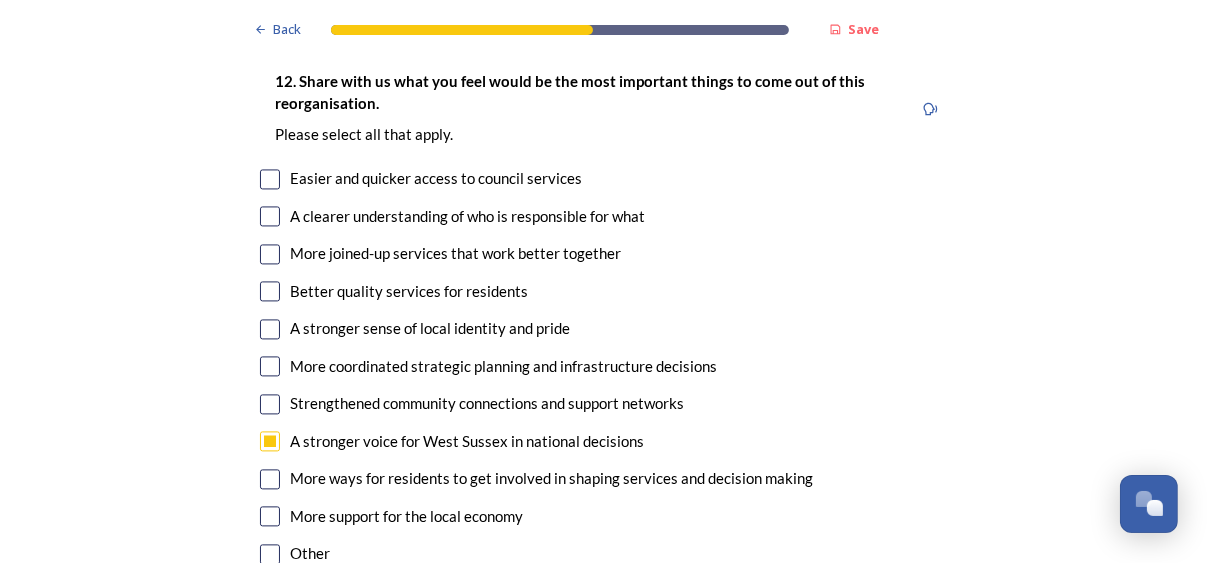 click at bounding box center (270, 516) 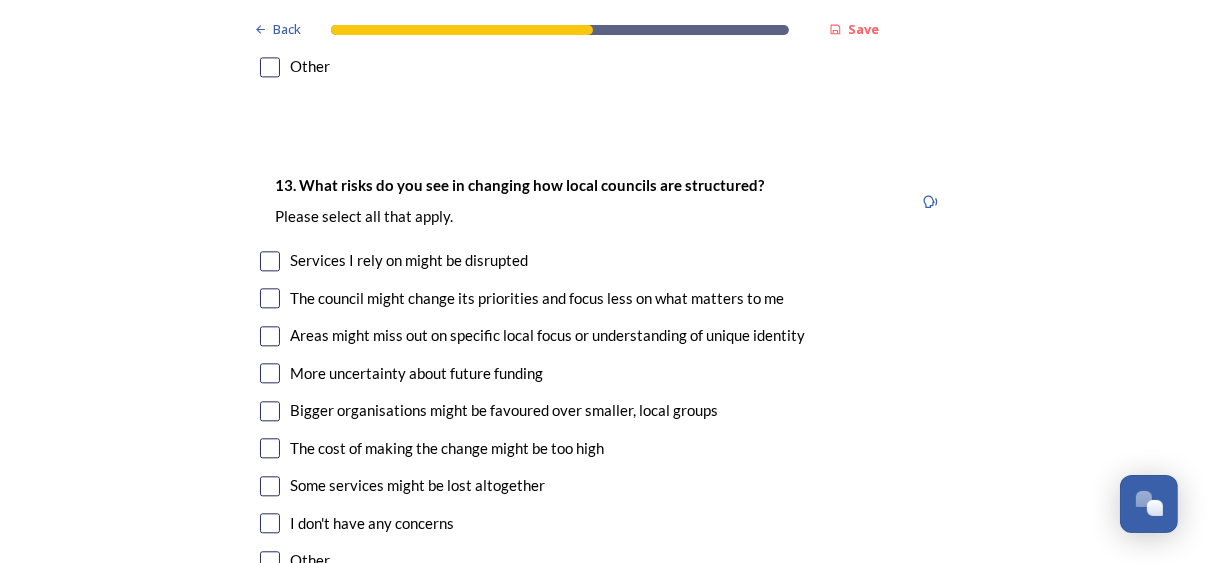 scroll, scrollTop: 4220, scrollLeft: 0, axis: vertical 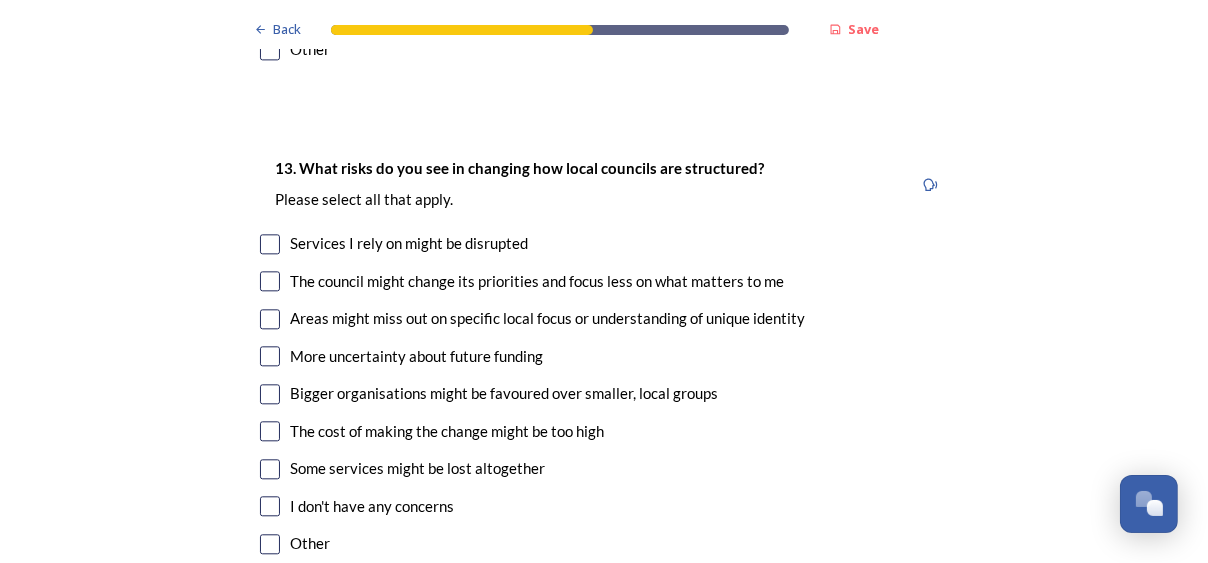 click at bounding box center (270, 319) 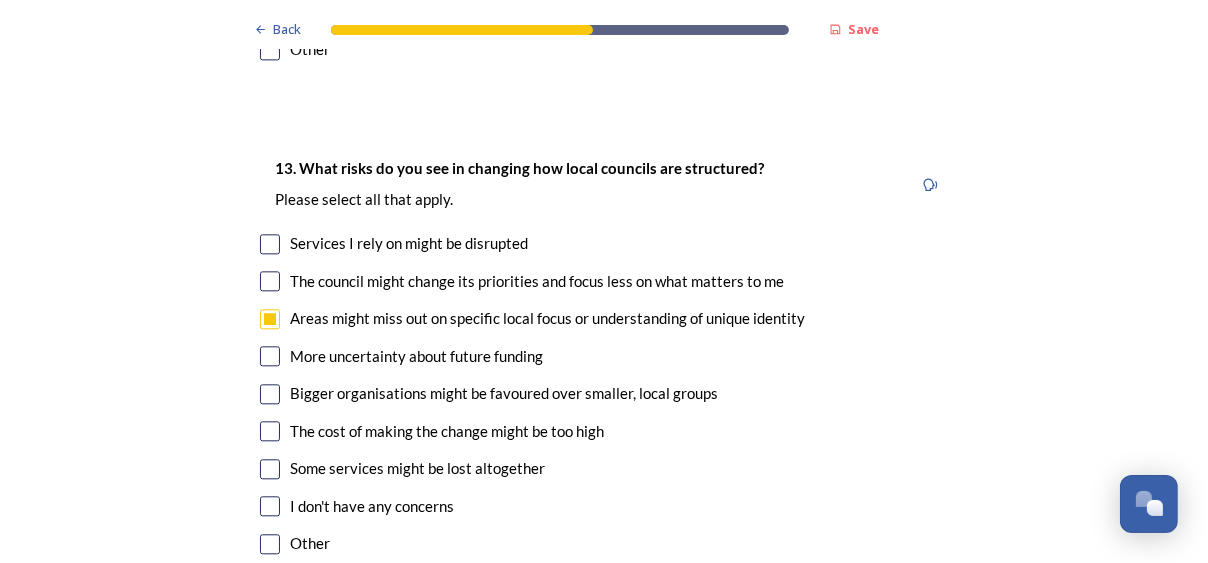 click at bounding box center (270, 394) 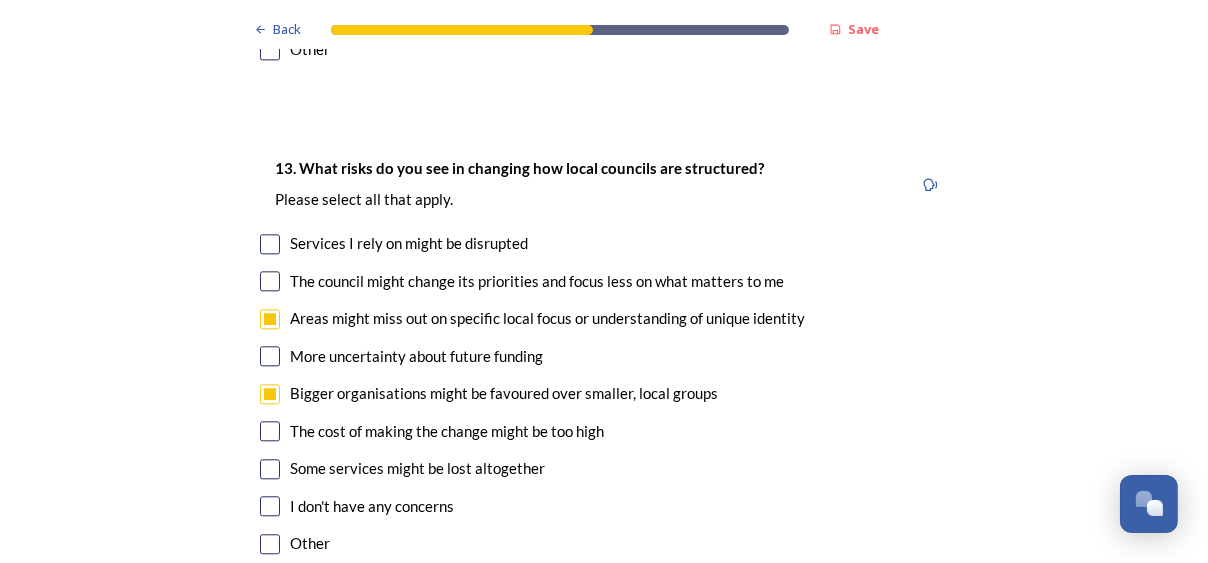 click at bounding box center [270, 431] 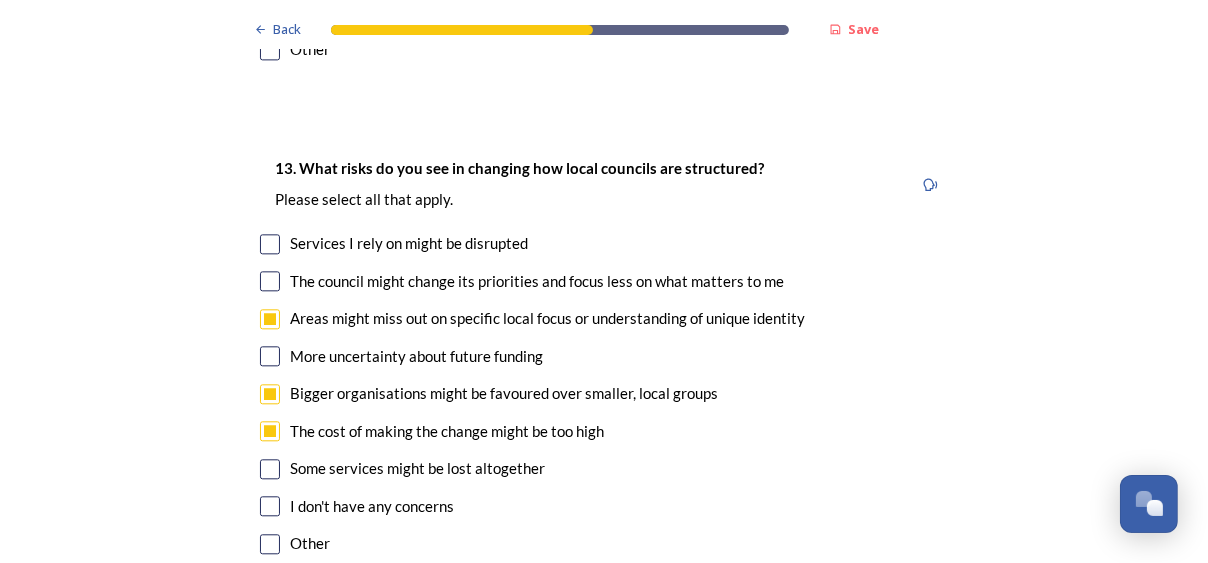 click at bounding box center [270, 469] 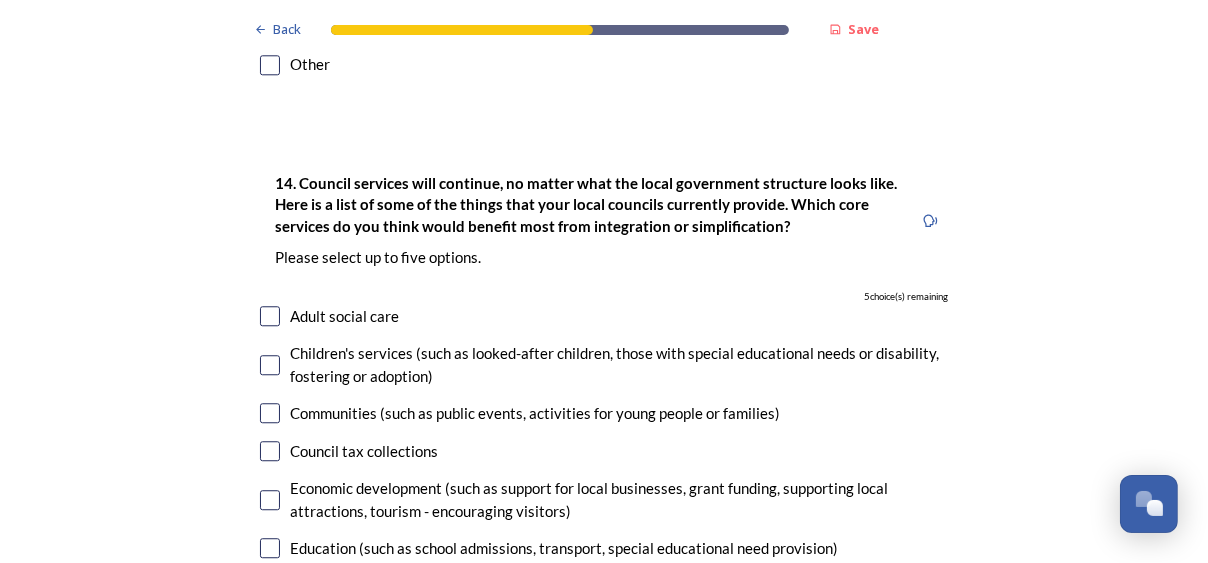 scroll, scrollTop: 4715, scrollLeft: 0, axis: vertical 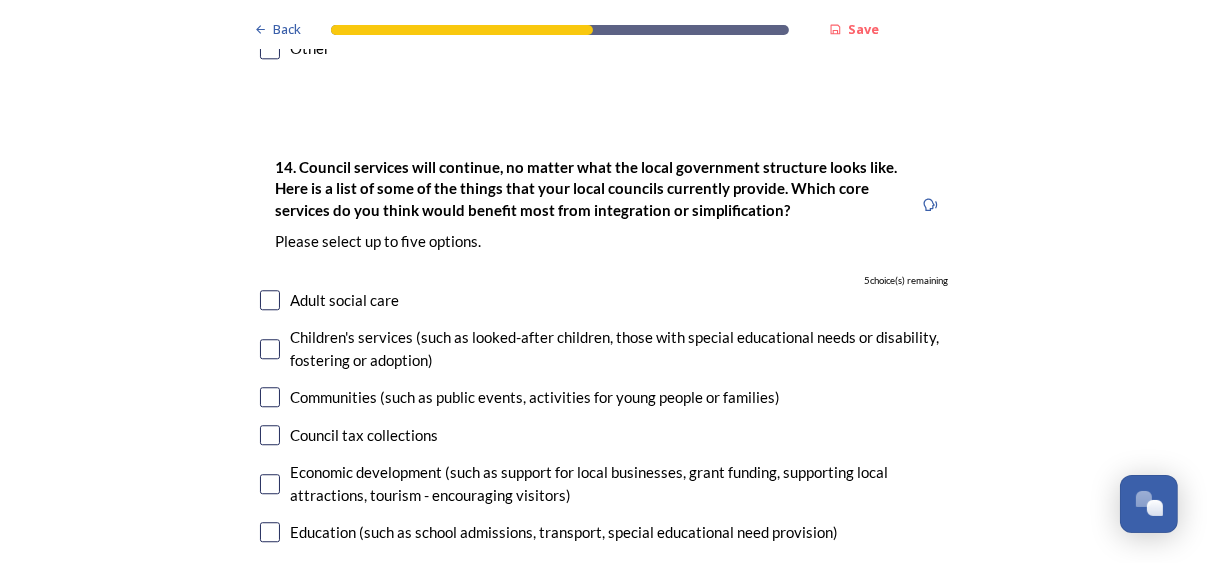 click at bounding box center (270, 300) 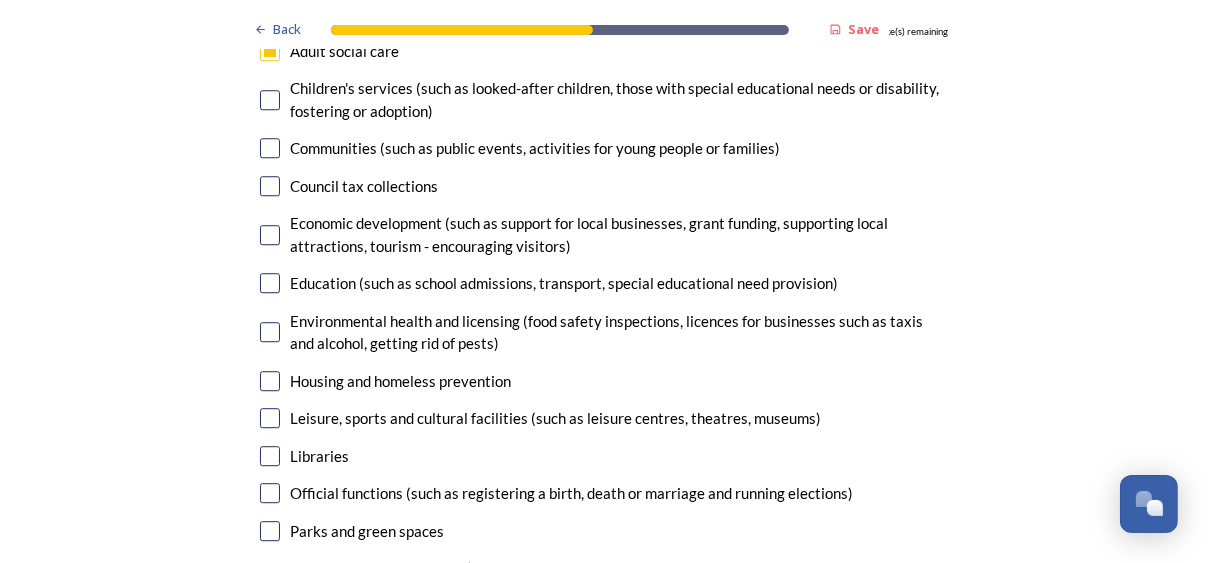 scroll, scrollTop: 4972, scrollLeft: 0, axis: vertical 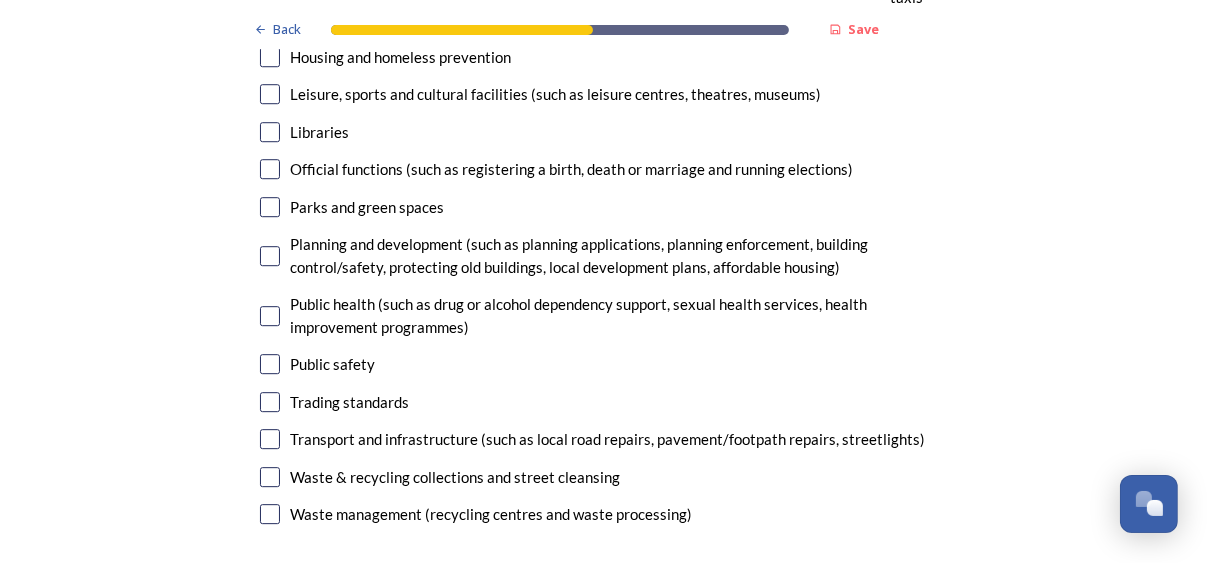 click at bounding box center (270, 256) 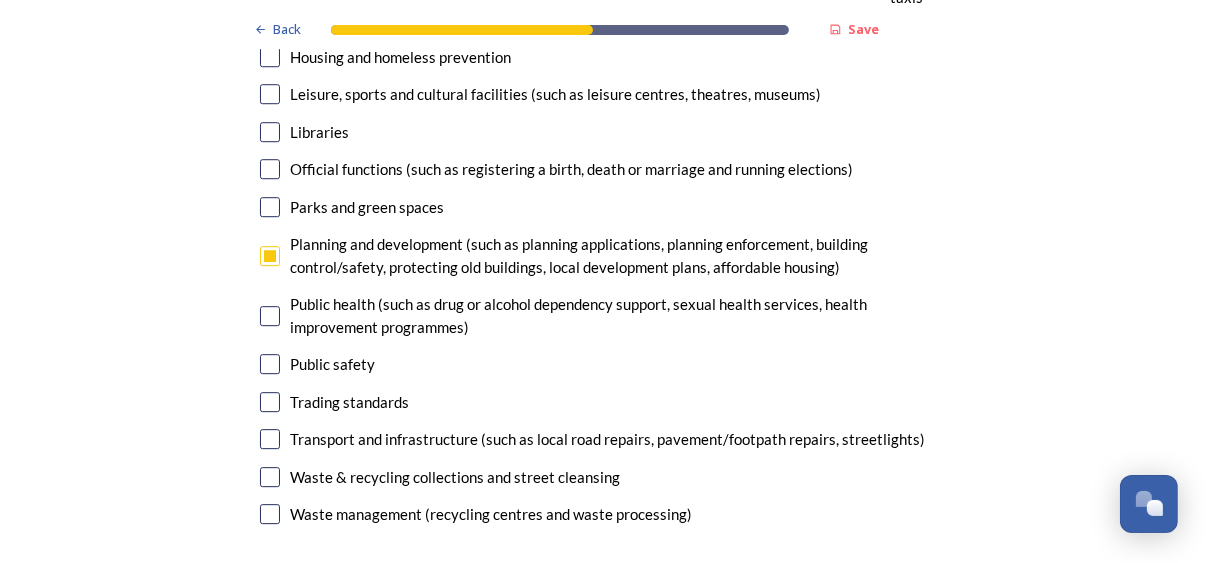 click at bounding box center (270, 477) 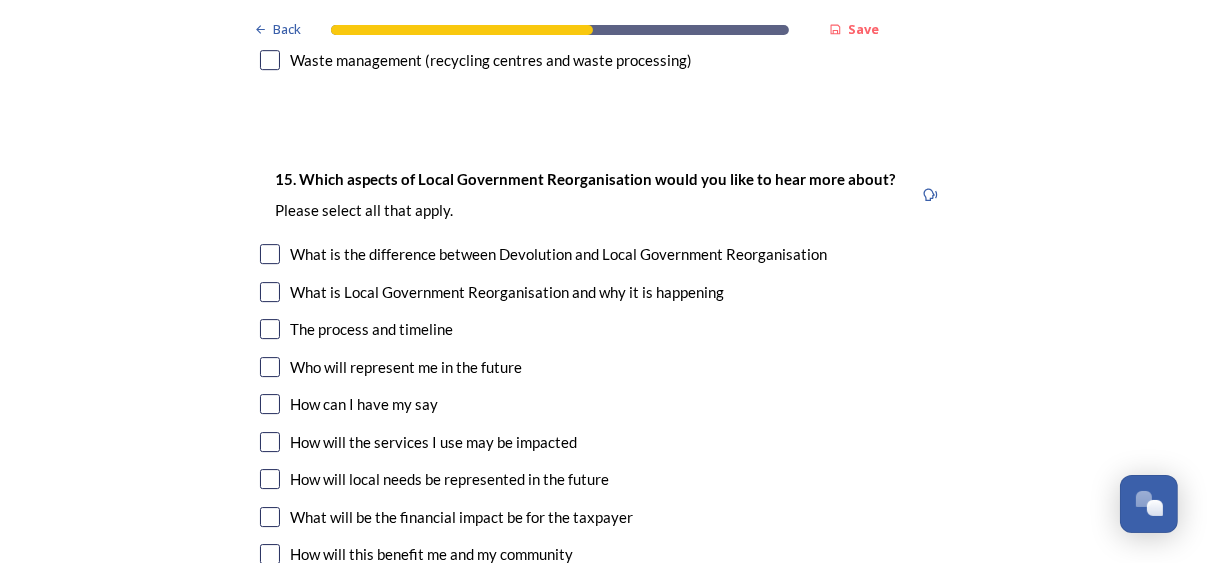 scroll, scrollTop: 5751, scrollLeft: 0, axis: vertical 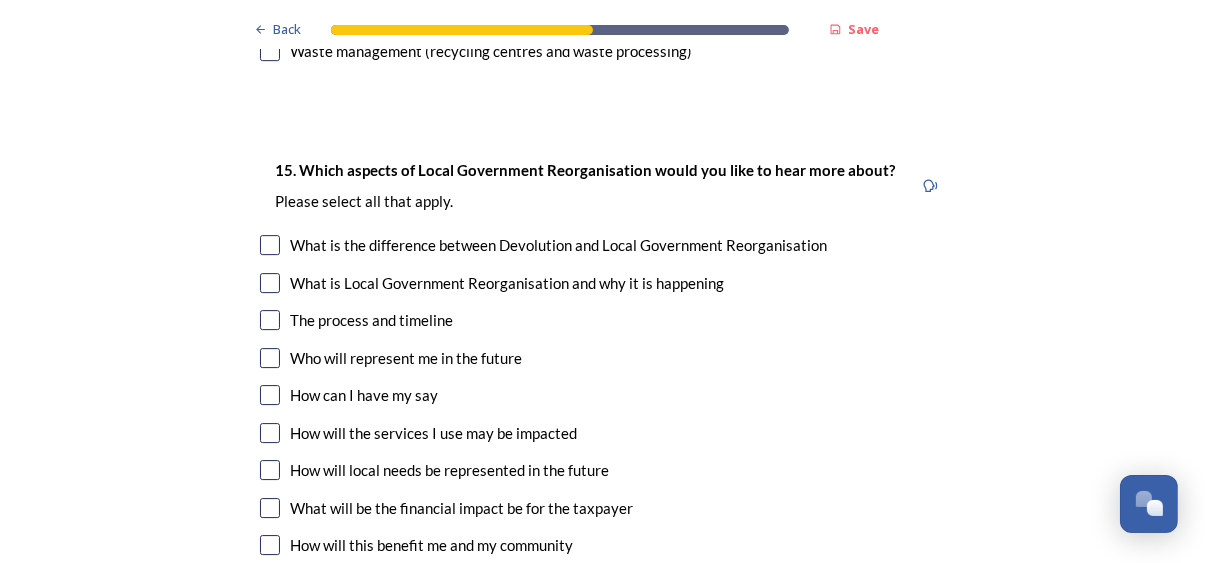 click at bounding box center [270, 358] 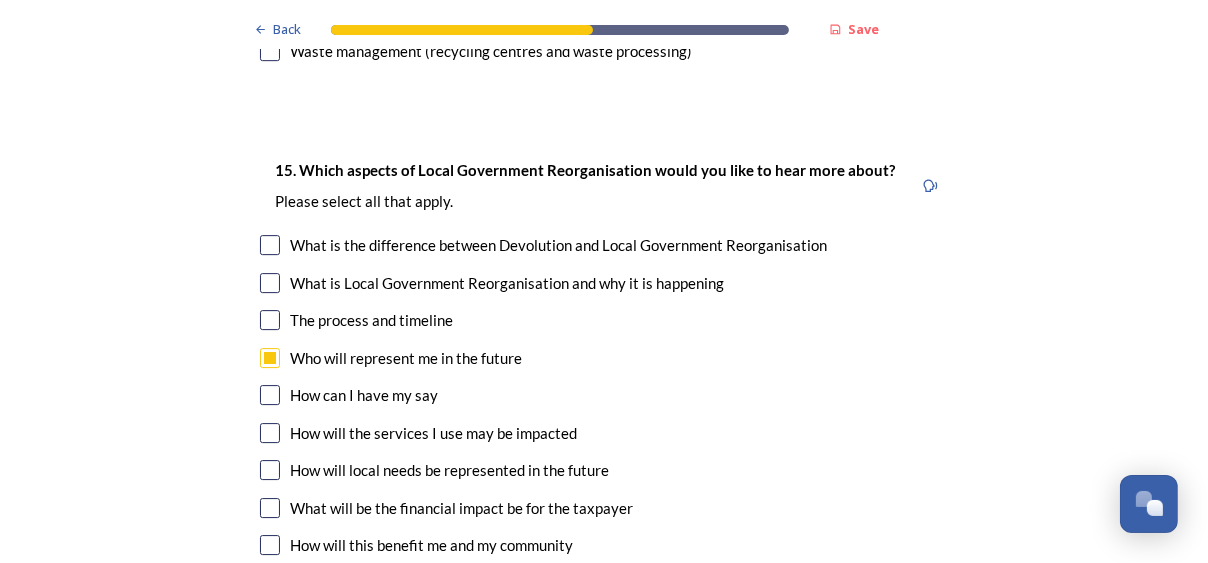 click at bounding box center (270, 470) 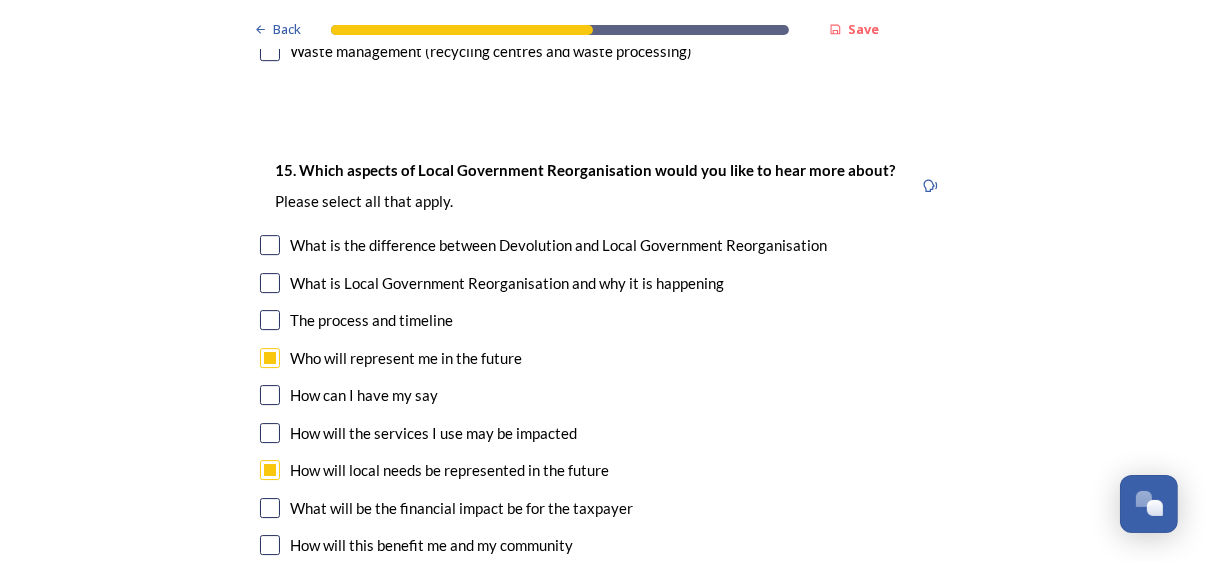 click at bounding box center [270, 545] 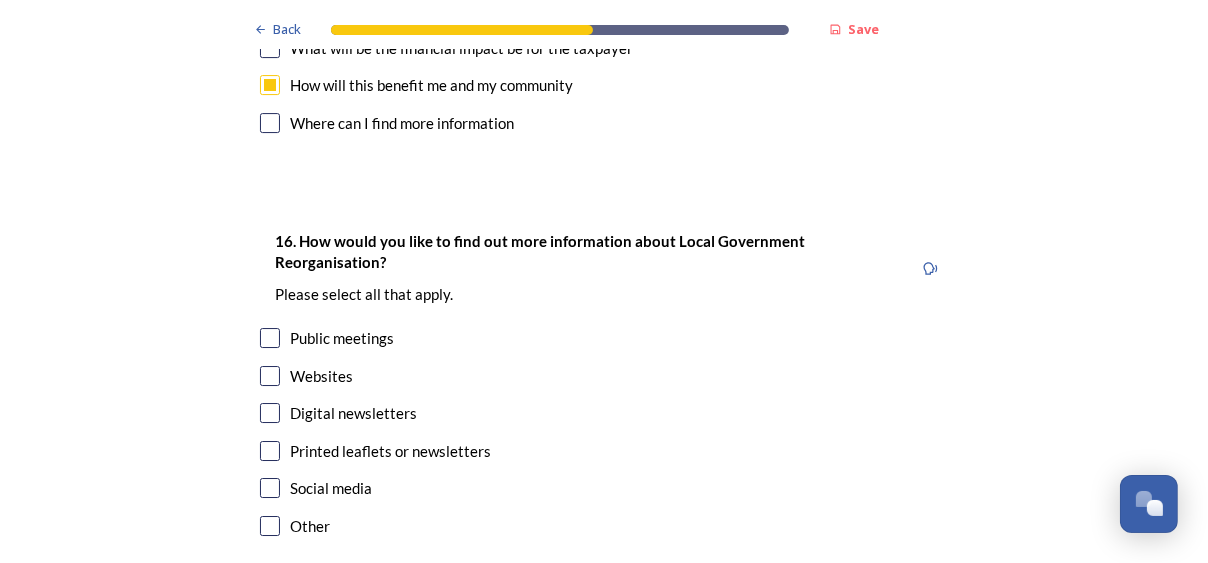scroll, scrollTop: 6219, scrollLeft: 0, axis: vertical 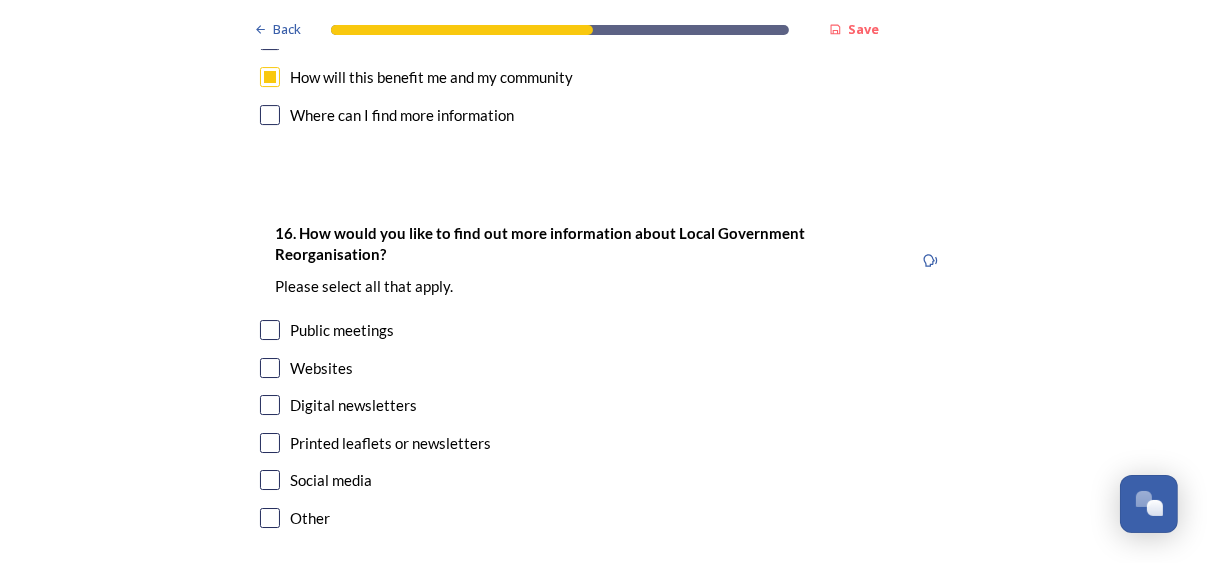 click at bounding box center (270, 405) 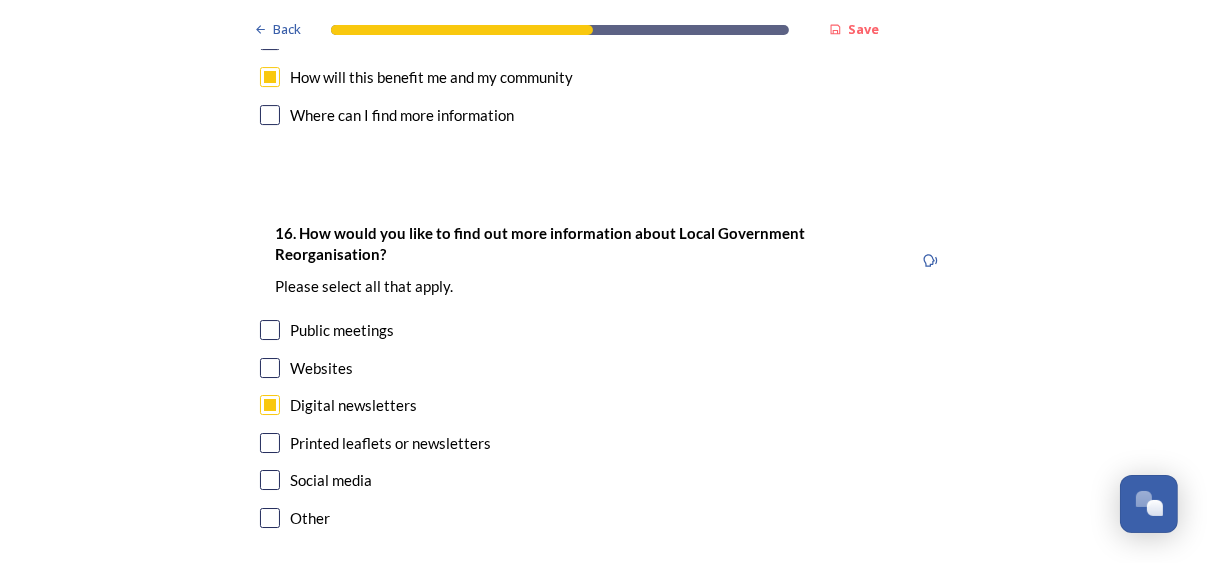 click on "Continue" at bounding box center [590, 628] 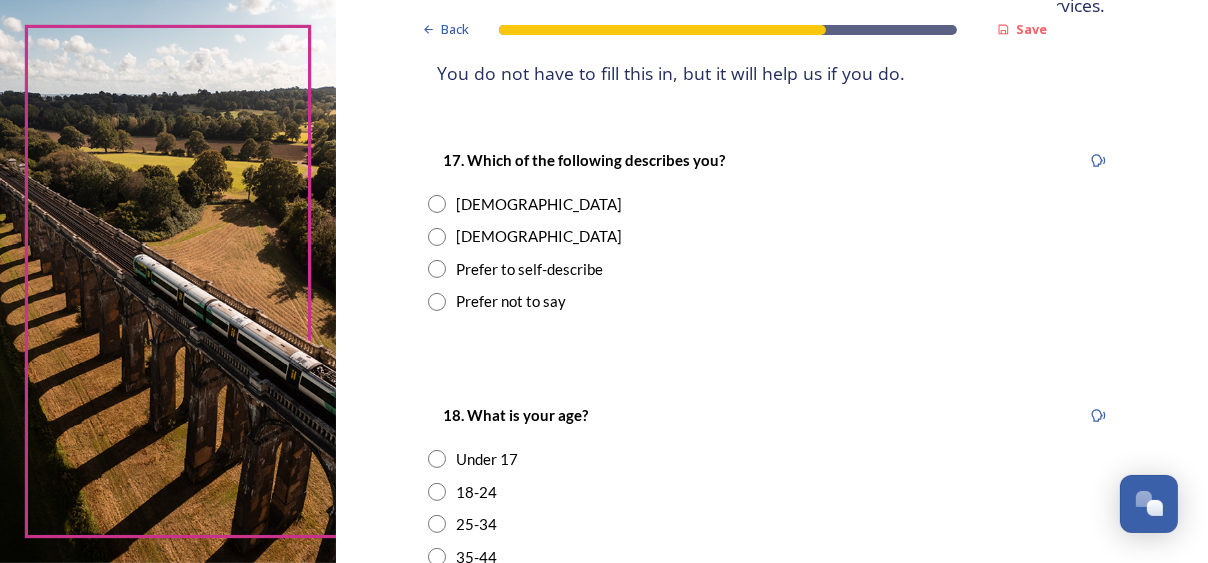 scroll, scrollTop: 287, scrollLeft: 0, axis: vertical 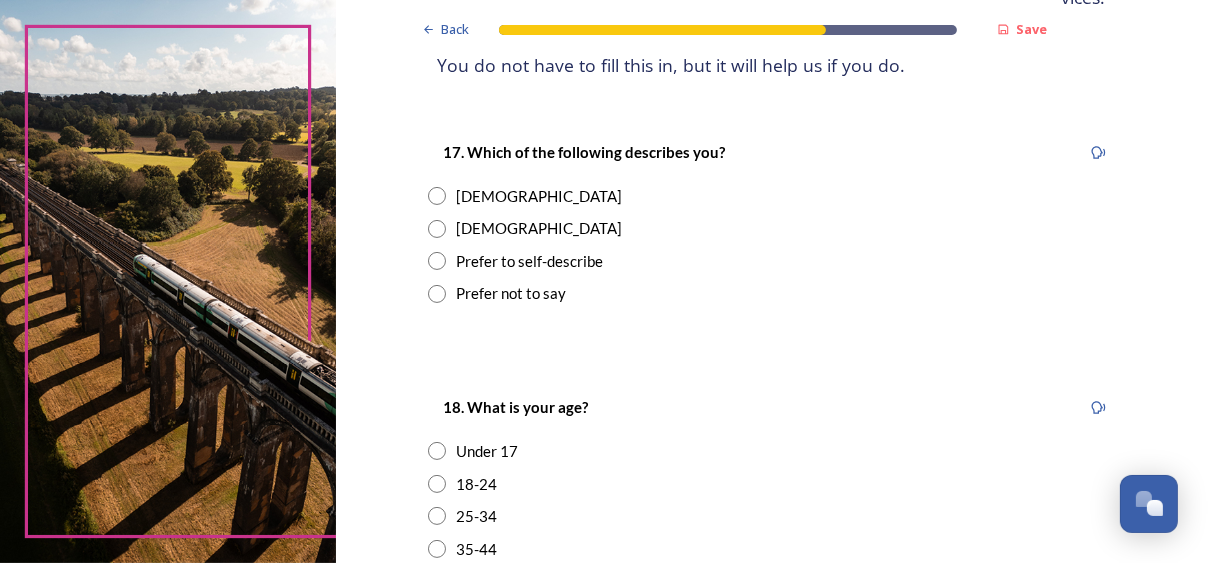 click at bounding box center [437, 229] 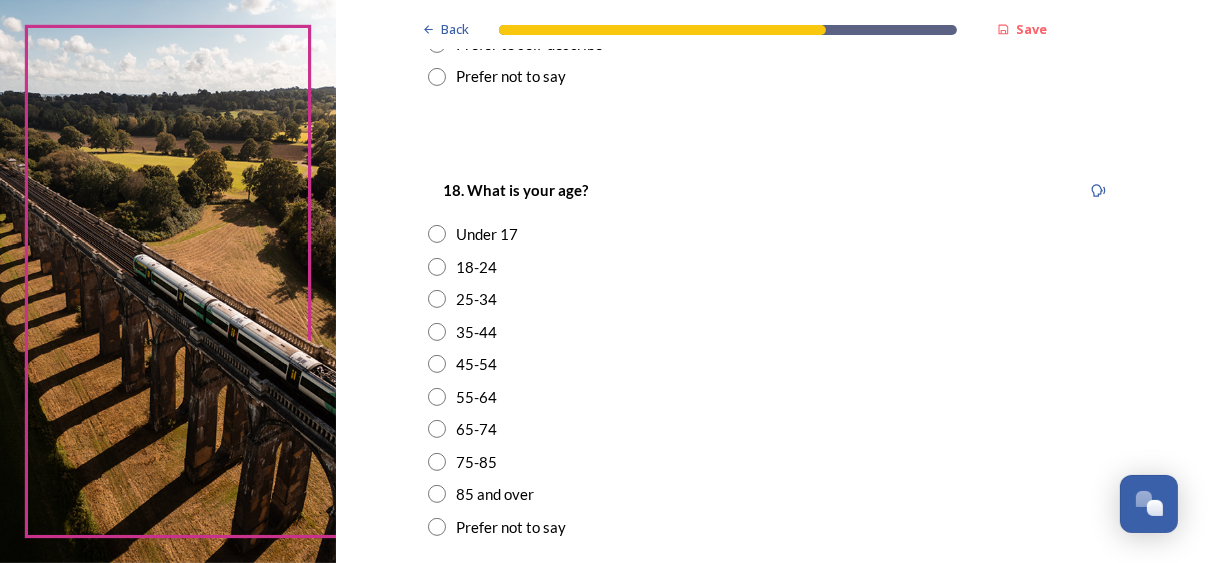 scroll, scrollTop: 537, scrollLeft: 0, axis: vertical 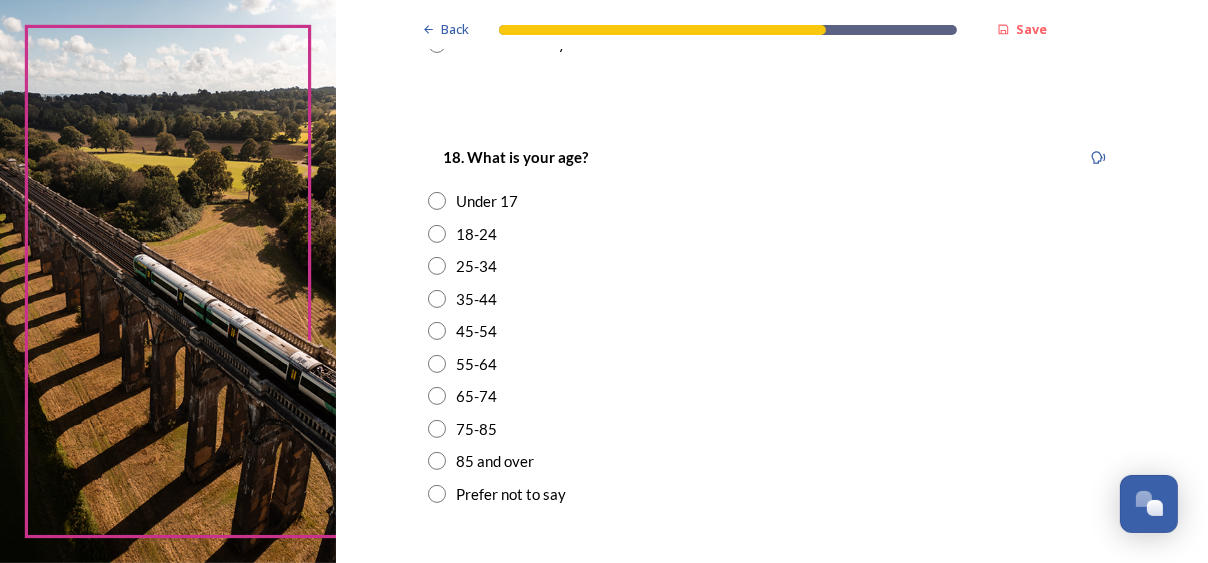 click at bounding box center (437, 461) 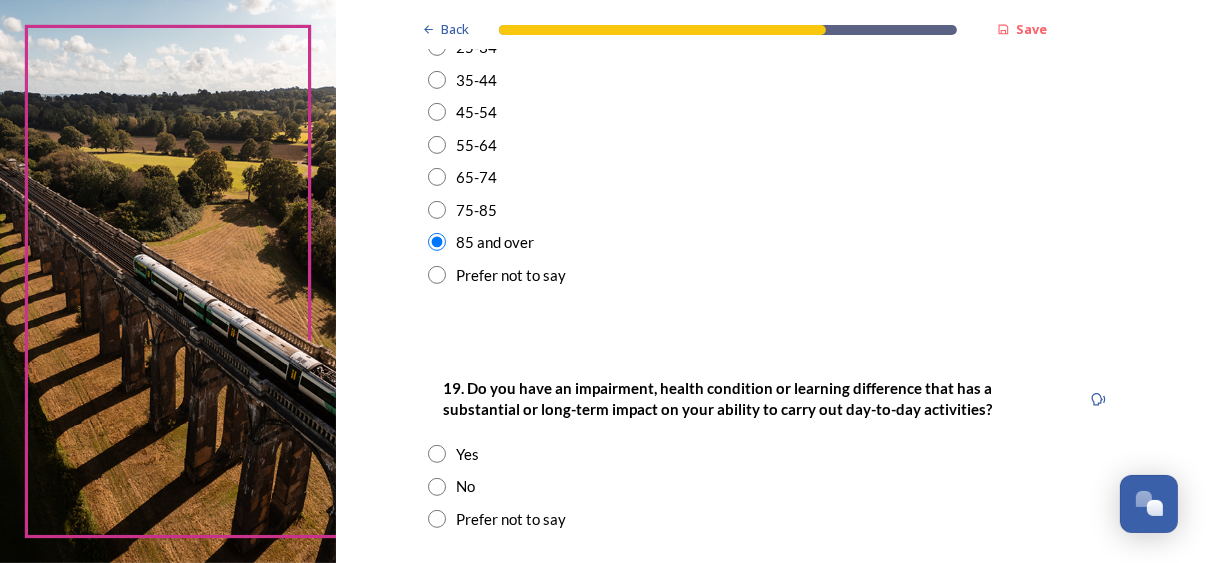 scroll, scrollTop: 781, scrollLeft: 0, axis: vertical 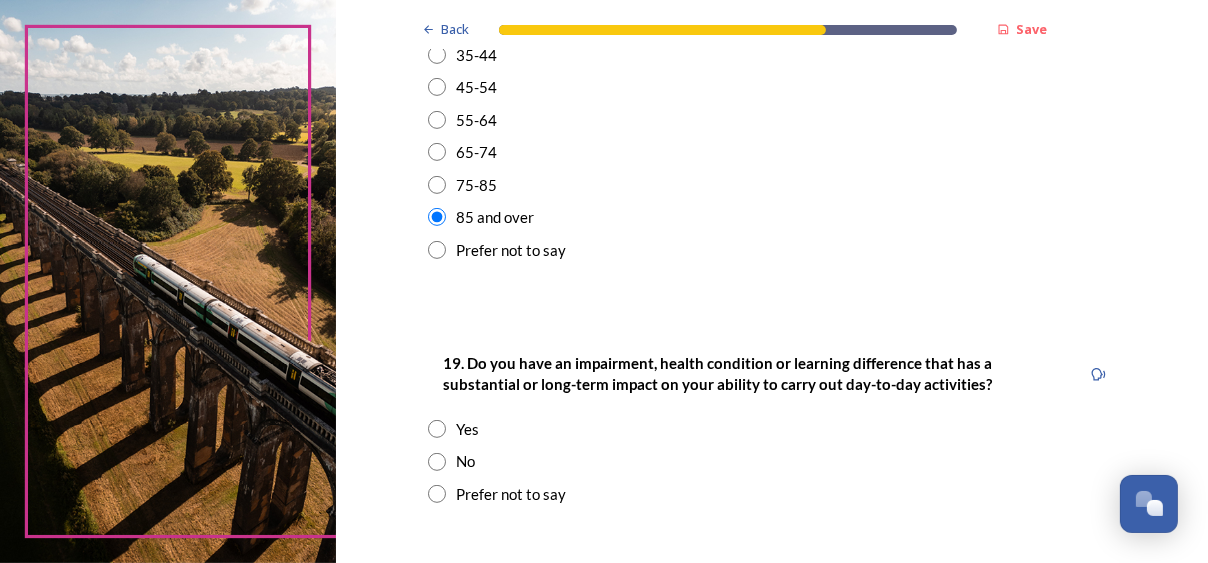 click at bounding box center [437, 429] 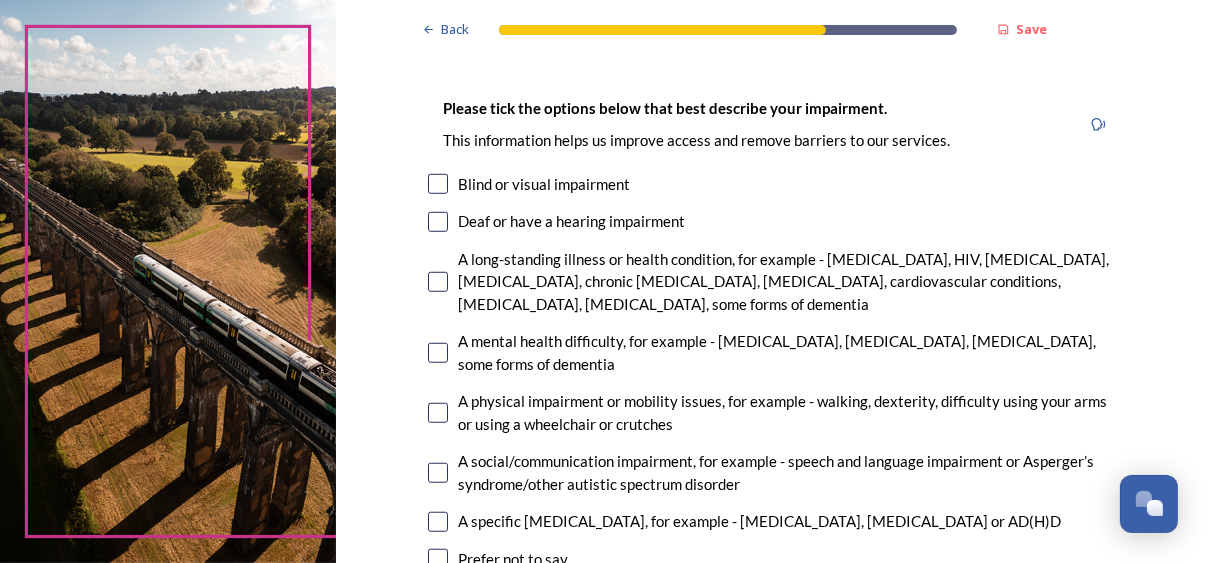 scroll, scrollTop: 1283, scrollLeft: 0, axis: vertical 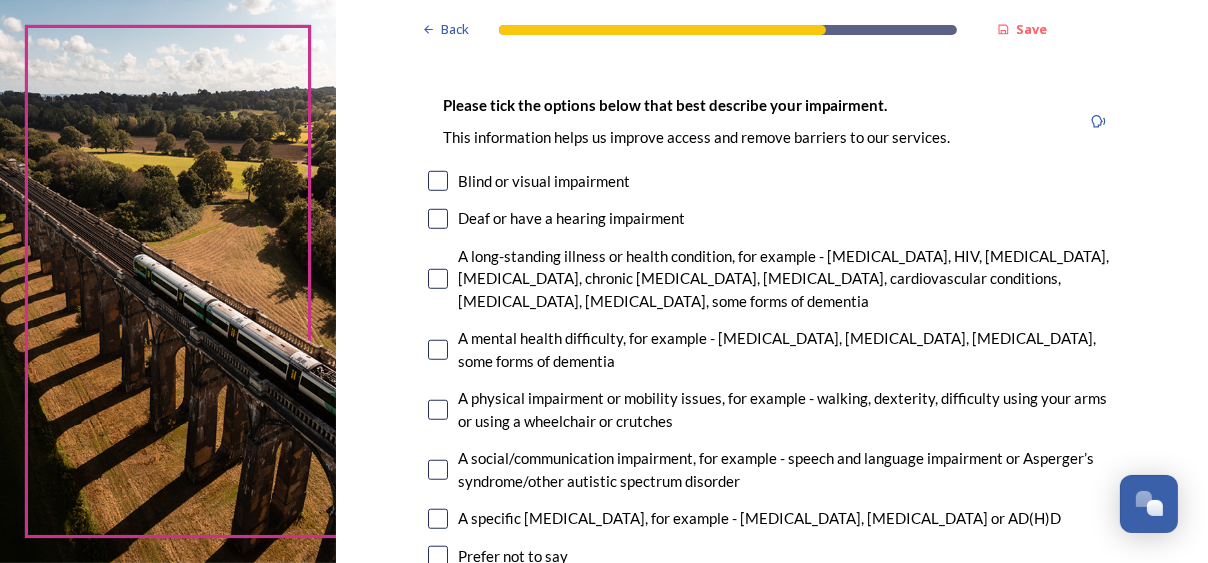 click at bounding box center [438, 279] 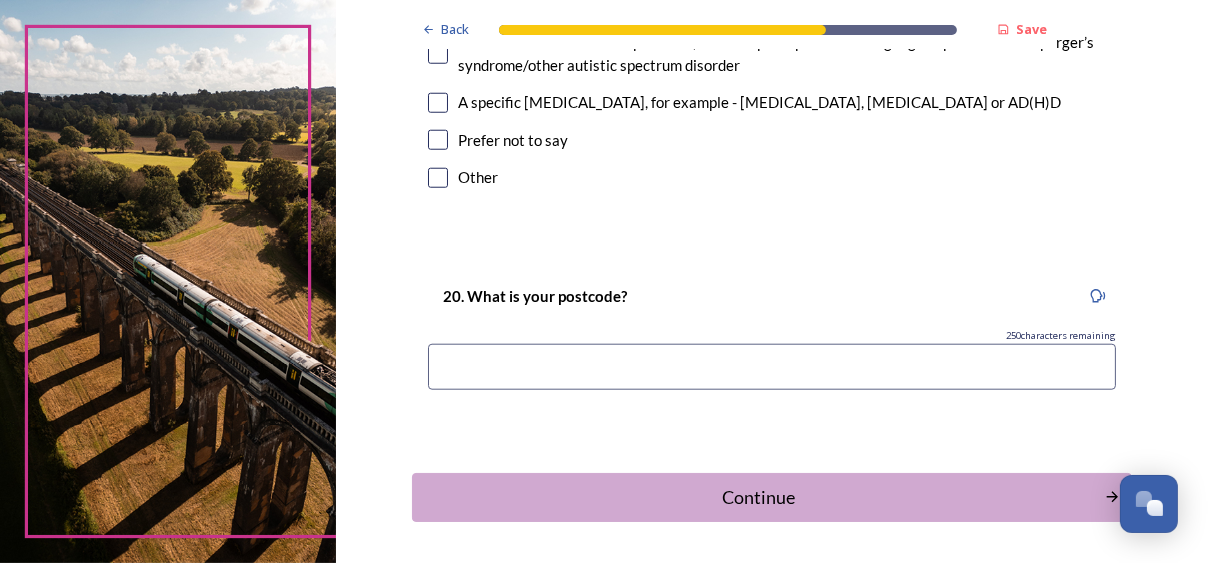 scroll, scrollTop: 1696, scrollLeft: 0, axis: vertical 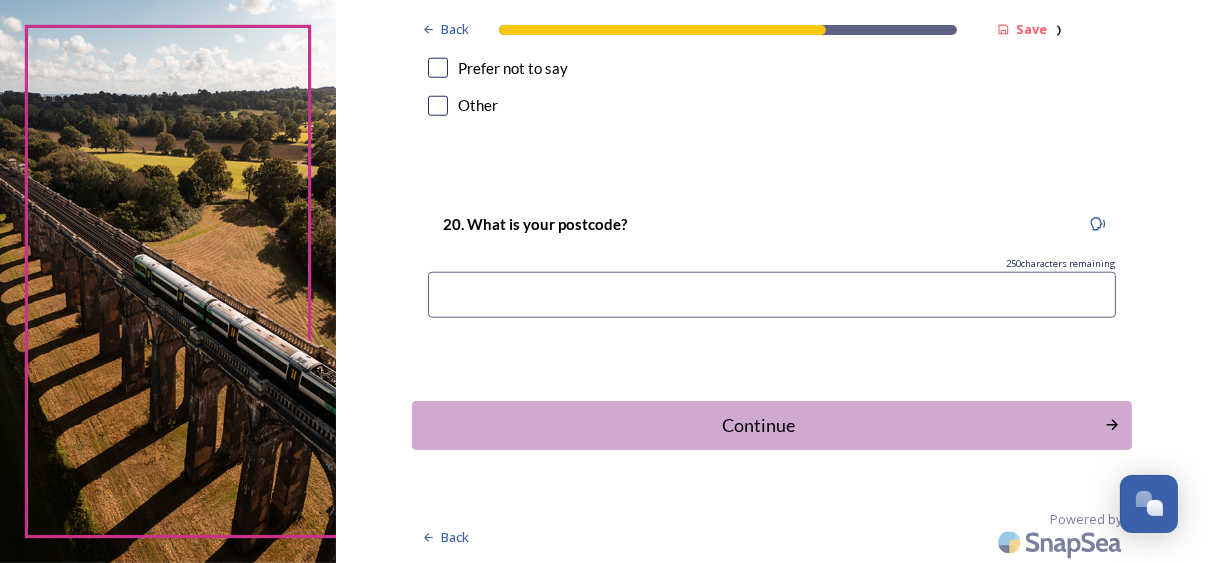 click at bounding box center [772, 295] 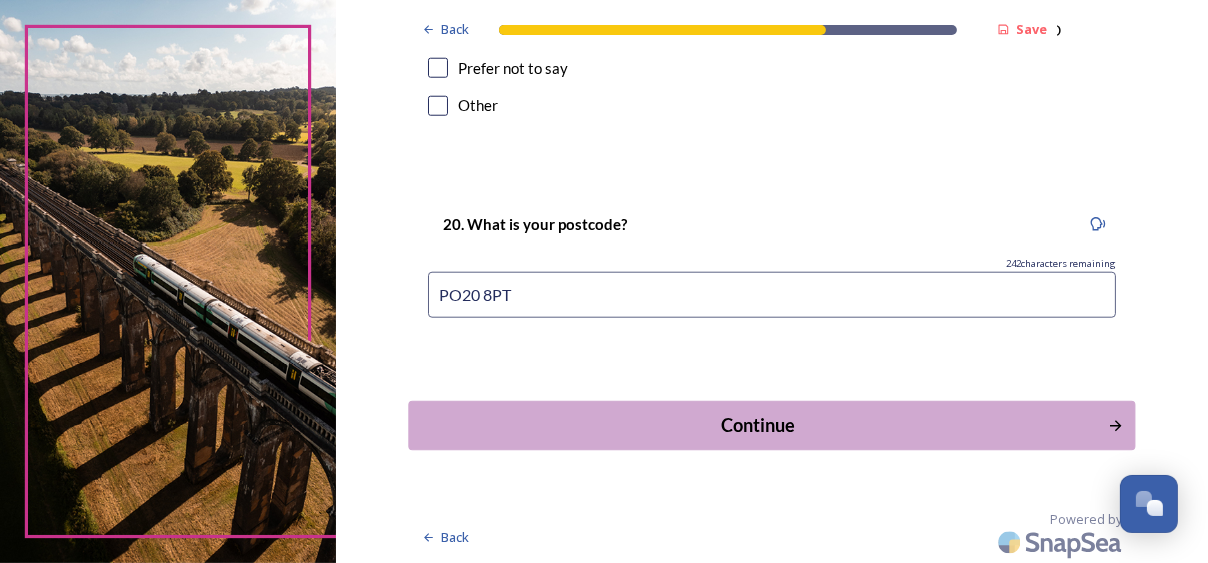 type on "PO20 8PT" 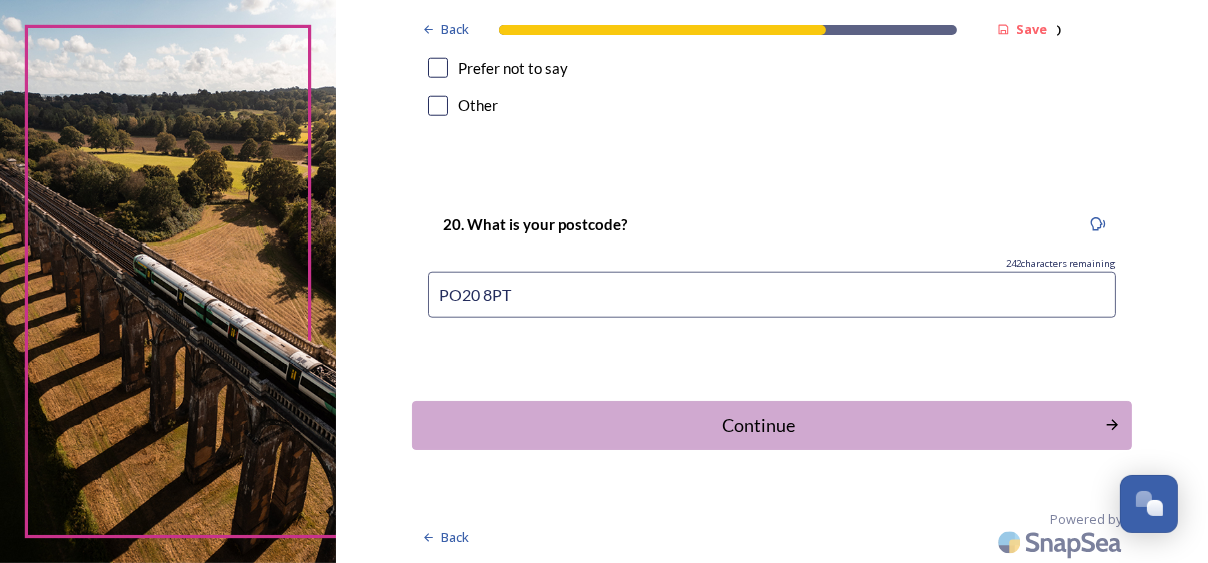 click on "Continue" at bounding box center [772, 425] 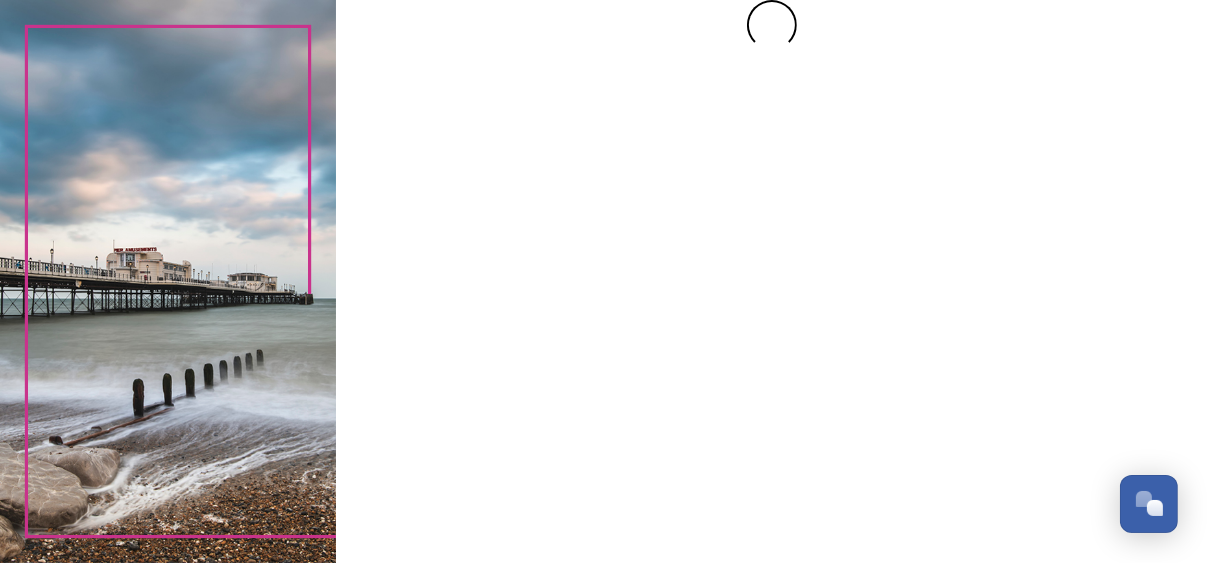 scroll, scrollTop: 0, scrollLeft: 0, axis: both 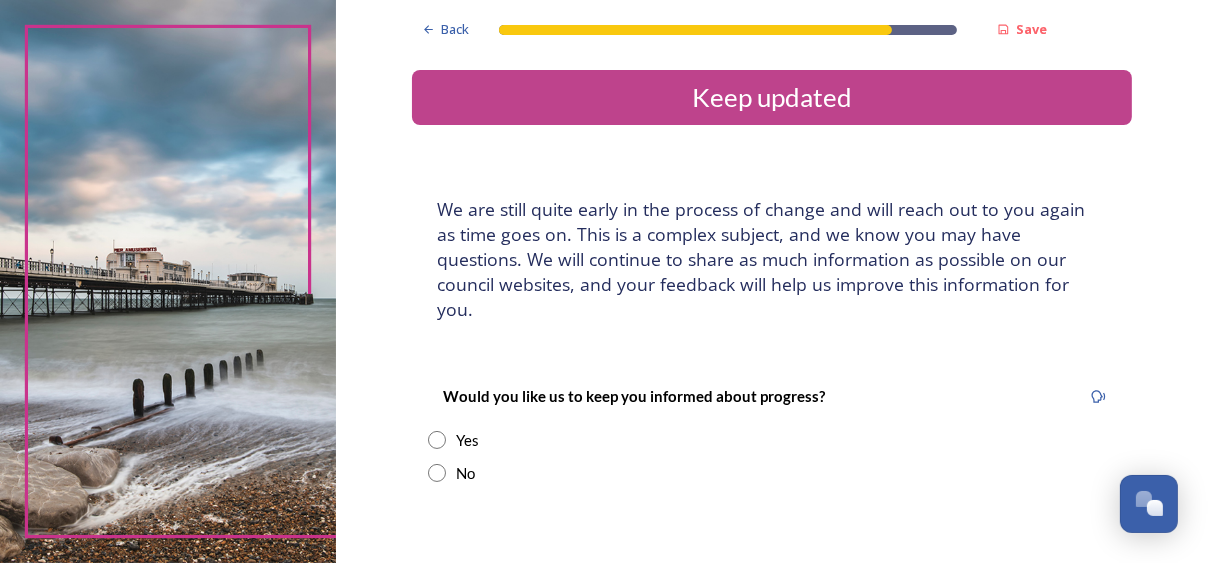 click on "Would you like us to keep you informed about progress? Yes No" at bounding box center [772, 434] 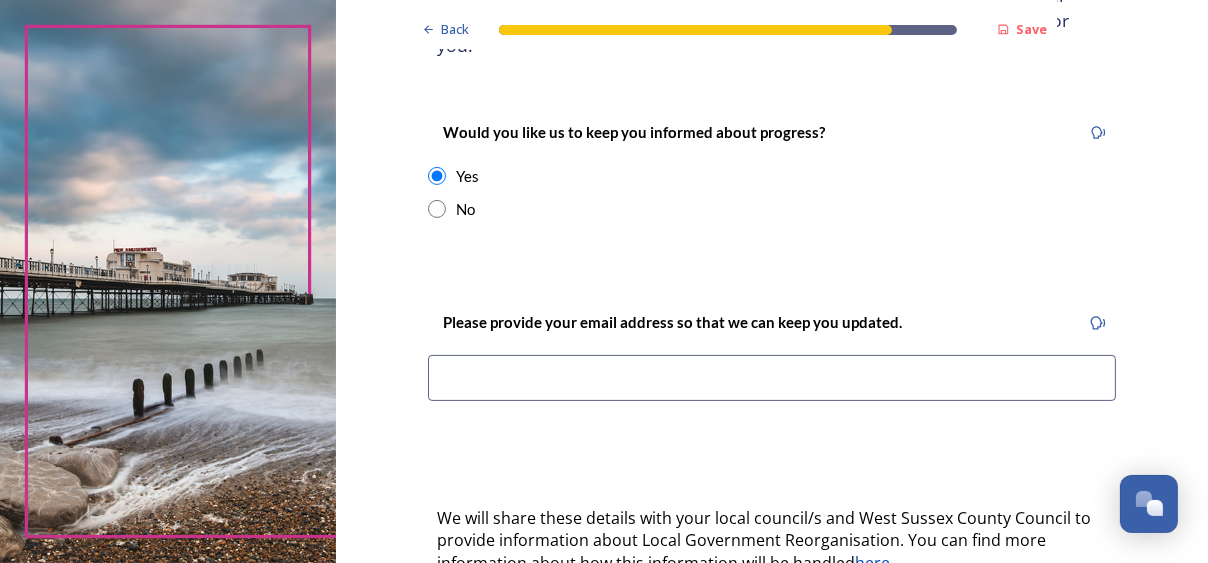 scroll, scrollTop: 266, scrollLeft: 0, axis: vertical 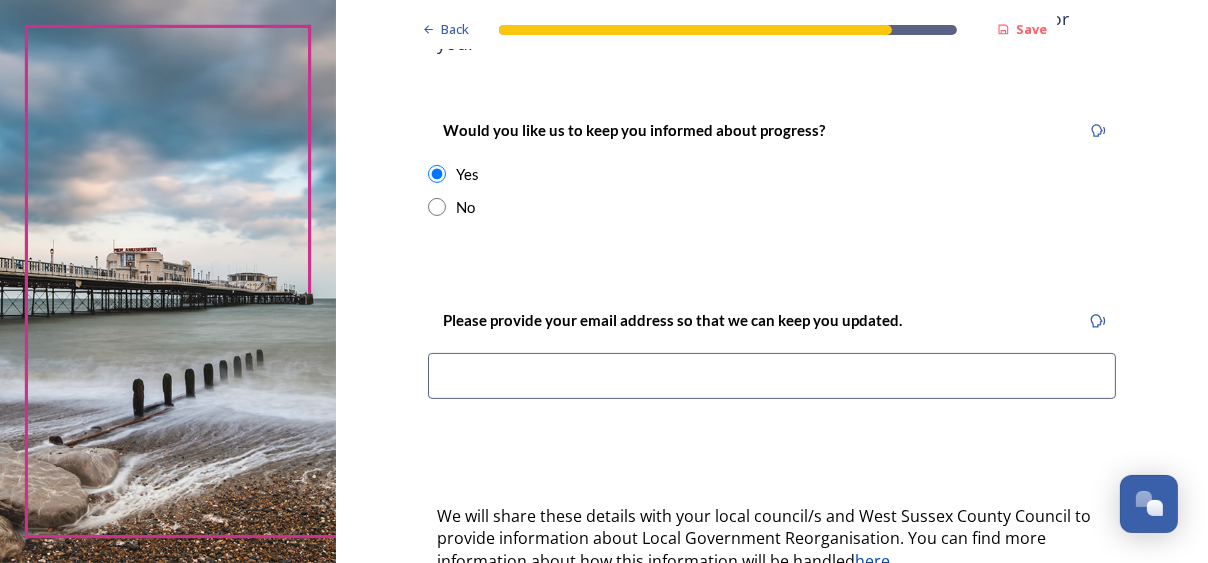 click at bounding box center [772, 376] 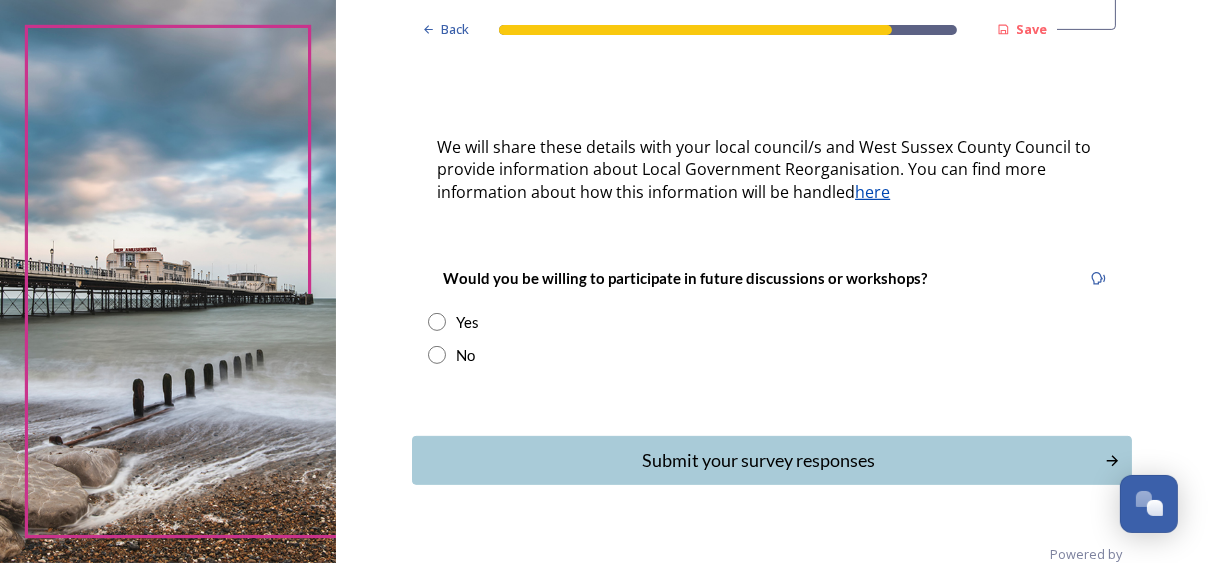scroll, scrollTop: 628, scrollLeft: 0, axis: vertical 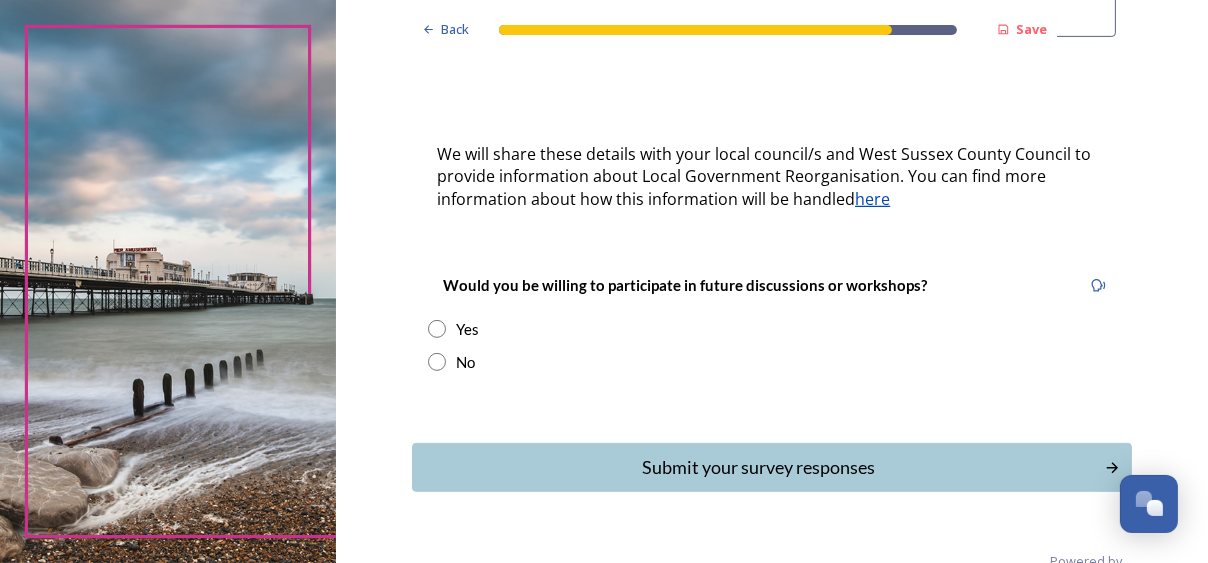 type on "trbonline@btinternet.com" 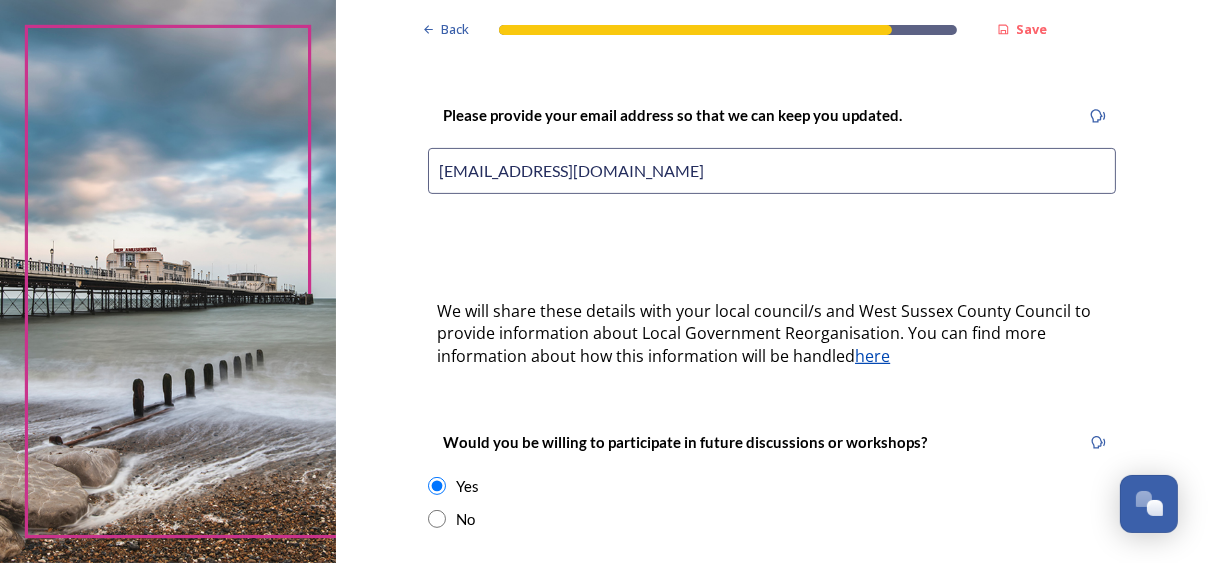 scroll, scrollTop: 469, scrollLeft: 0, axis: vertical 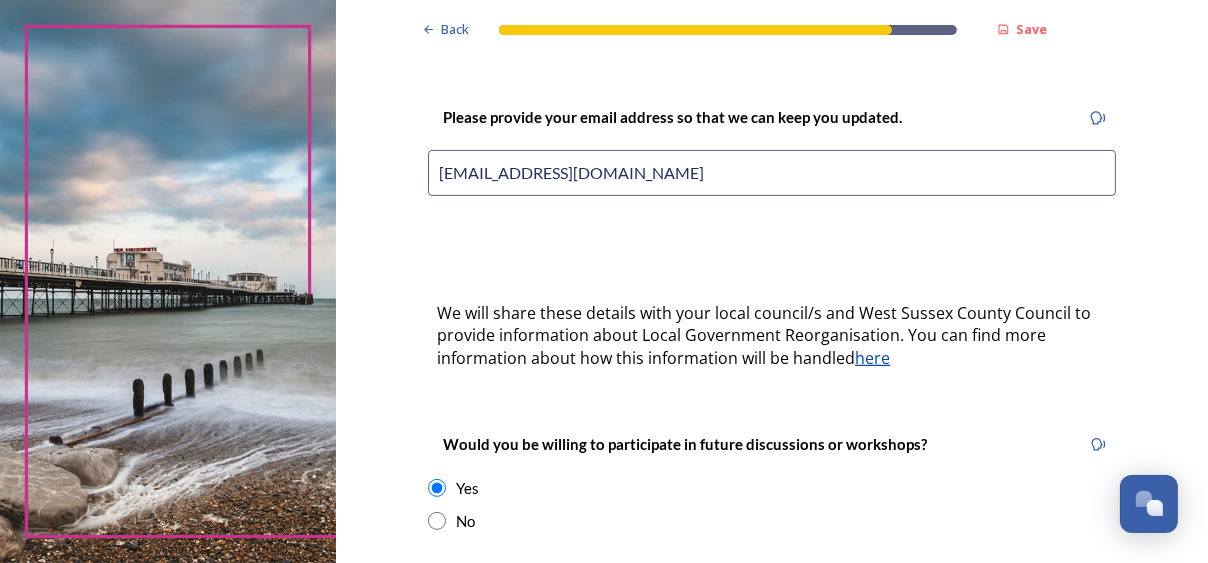 drag, startPoint x: 637, startPoint y: 143, endPoint x: 298, endPoint y: 194, distance: 342.81482 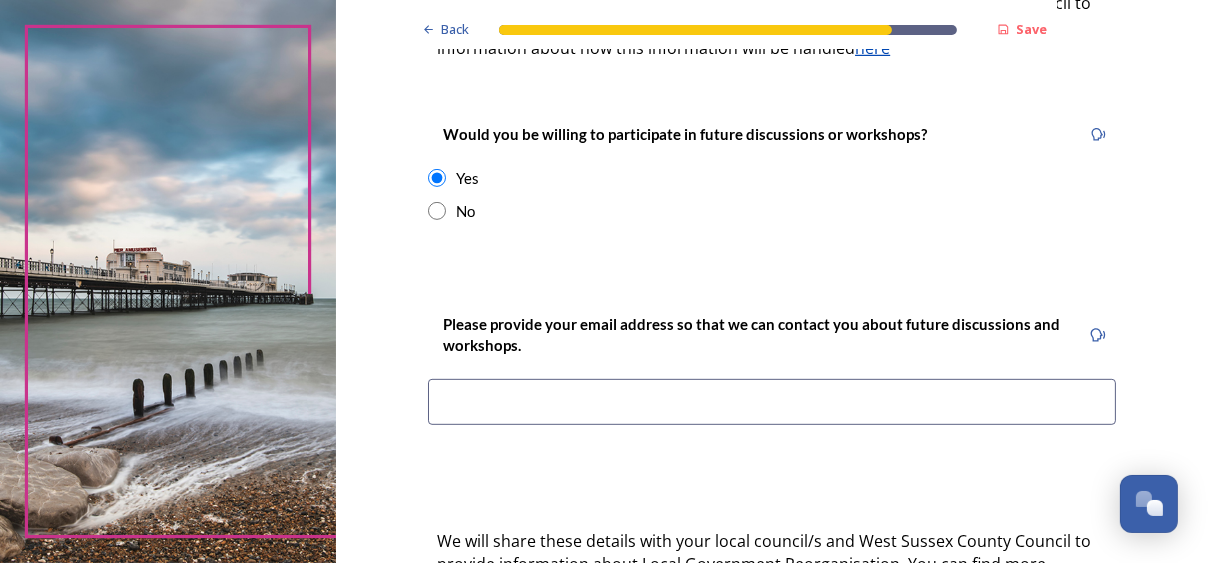 scroll, scrollTop: 787, scrollLeft: 0, axis: vertical 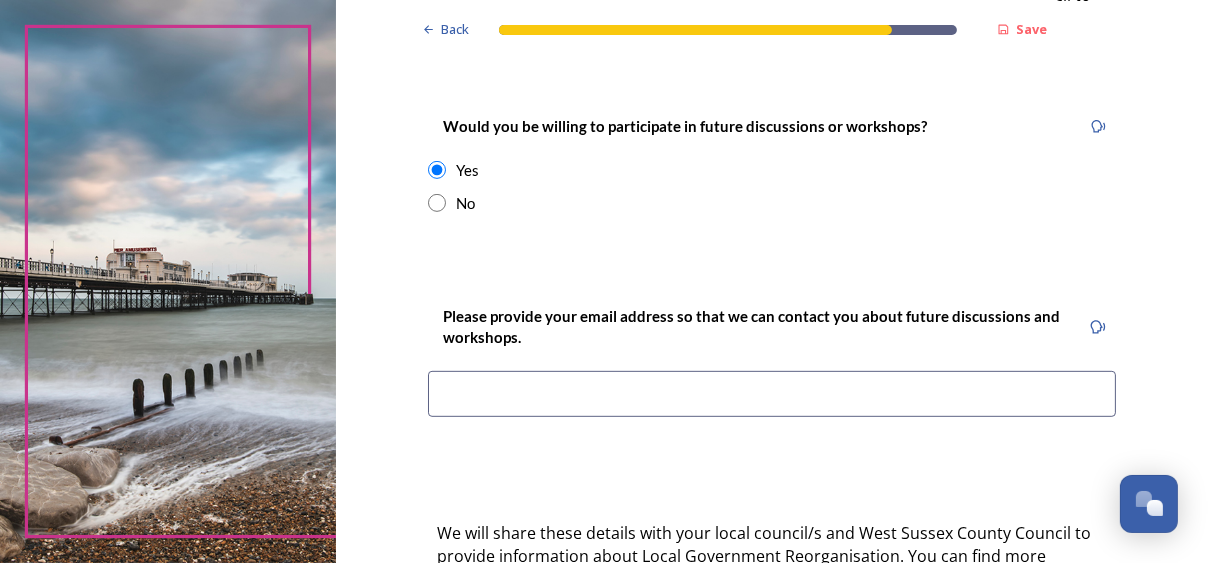 click at bounding box center (772, 394) 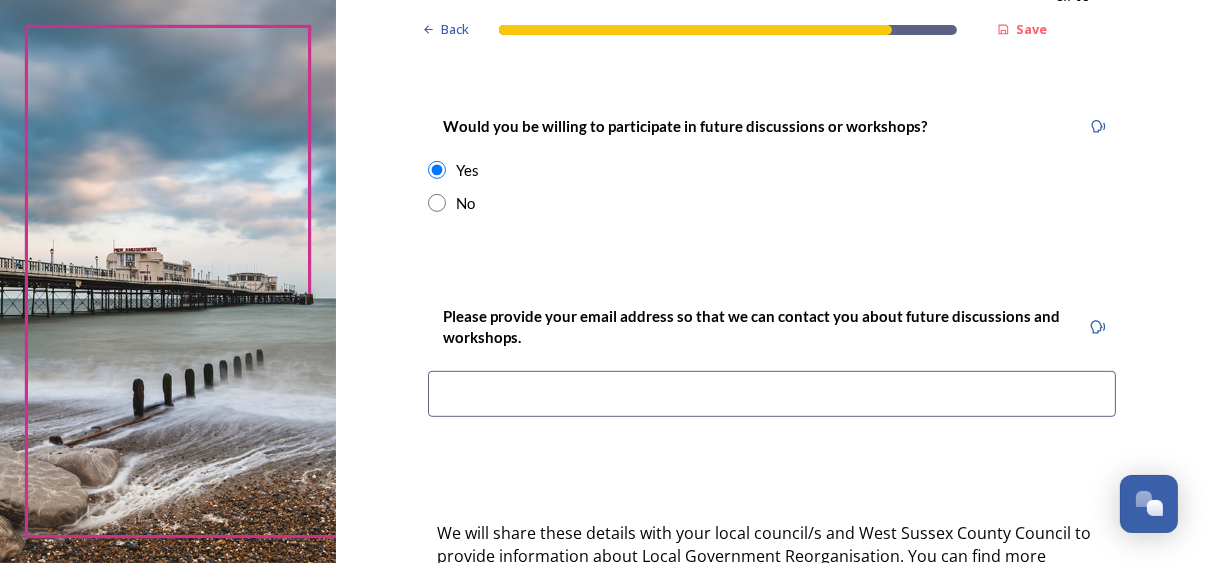 paste on "trbonline@btinternet.com" 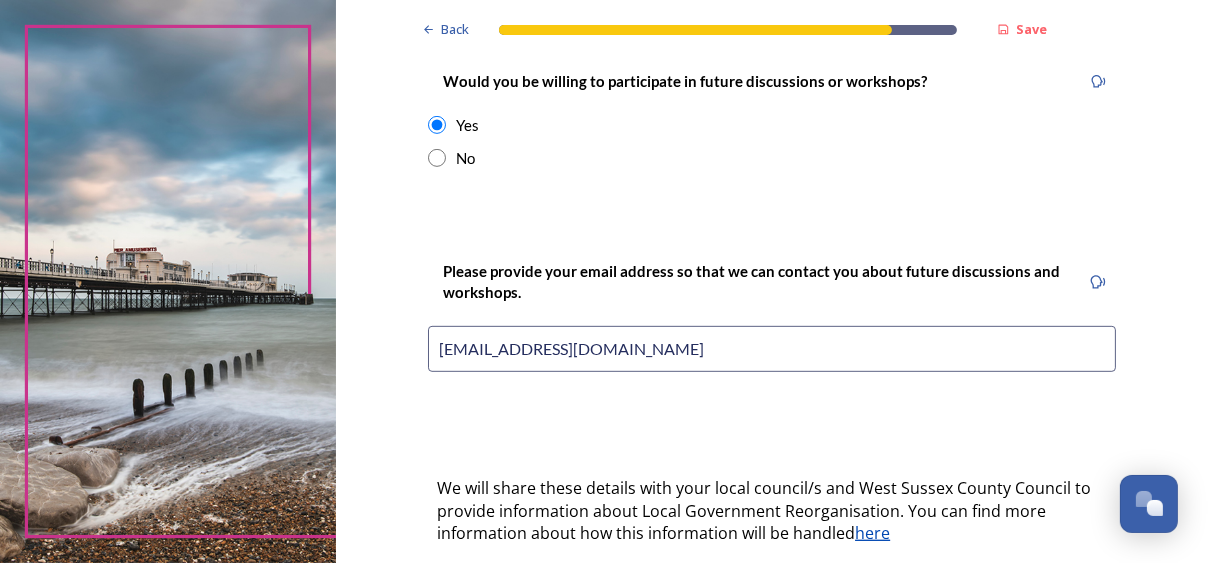 scroll, scrollTop: 841, scrollLeft: 0, axis: vertical 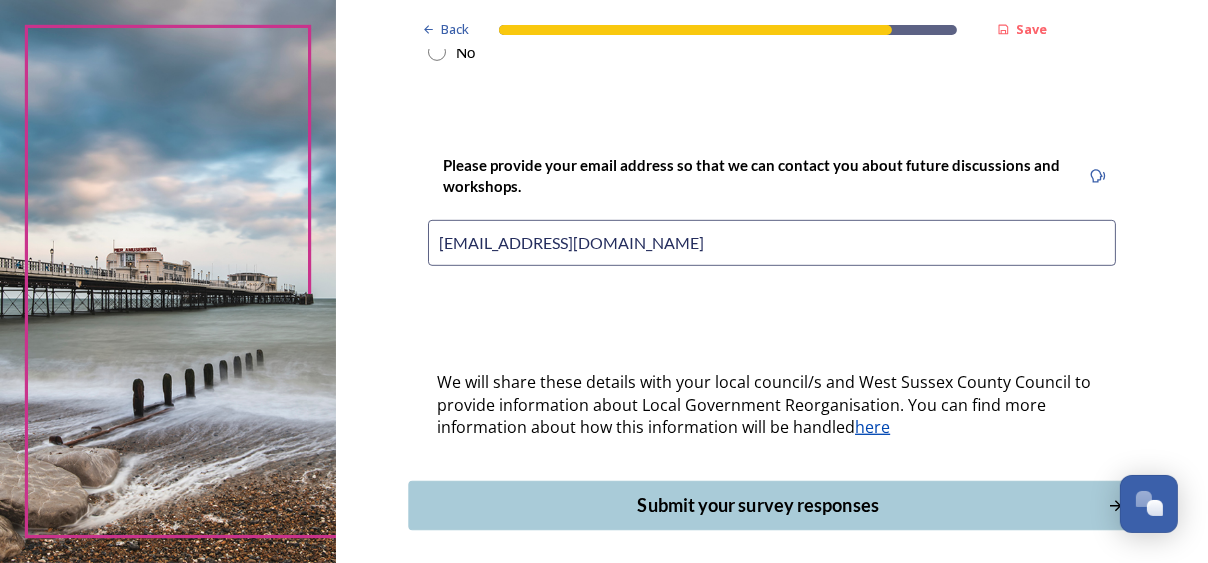 type on "trbonline@btinternet.com" 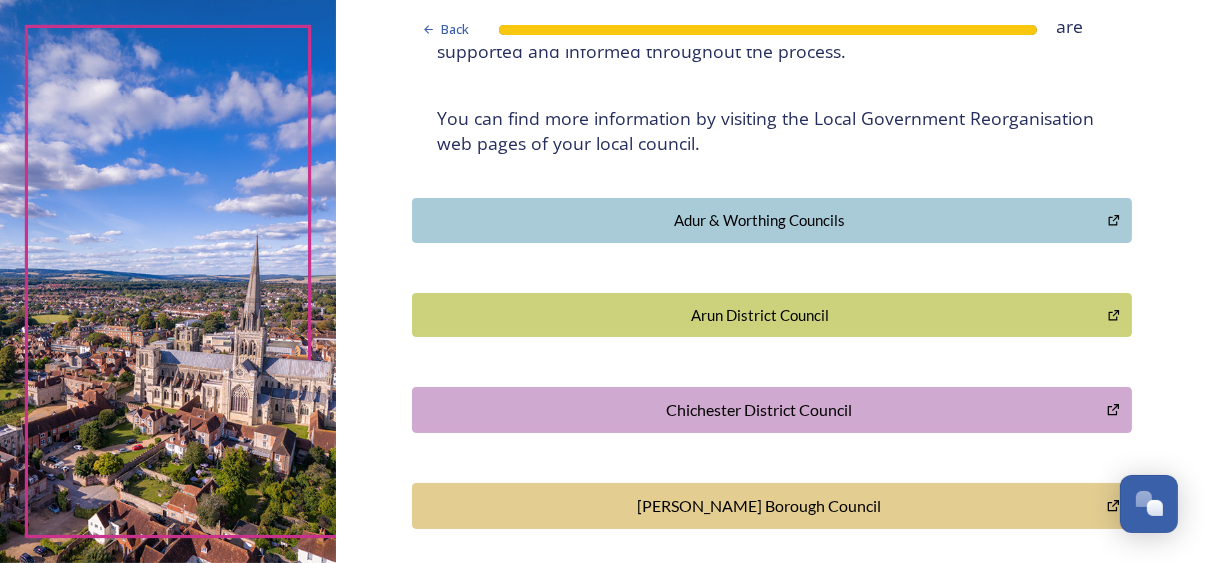 scroll, scrollTop: 377, scrollLeft: 0, axis: vertical 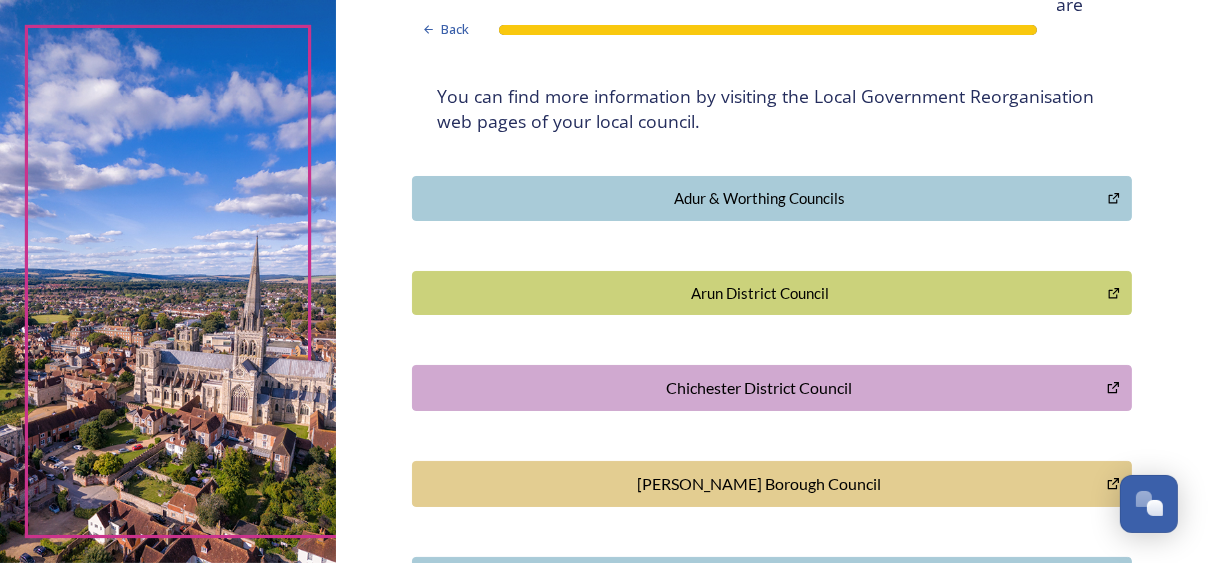 click on "Chichester District Council" at bounding box center (759, 388) 